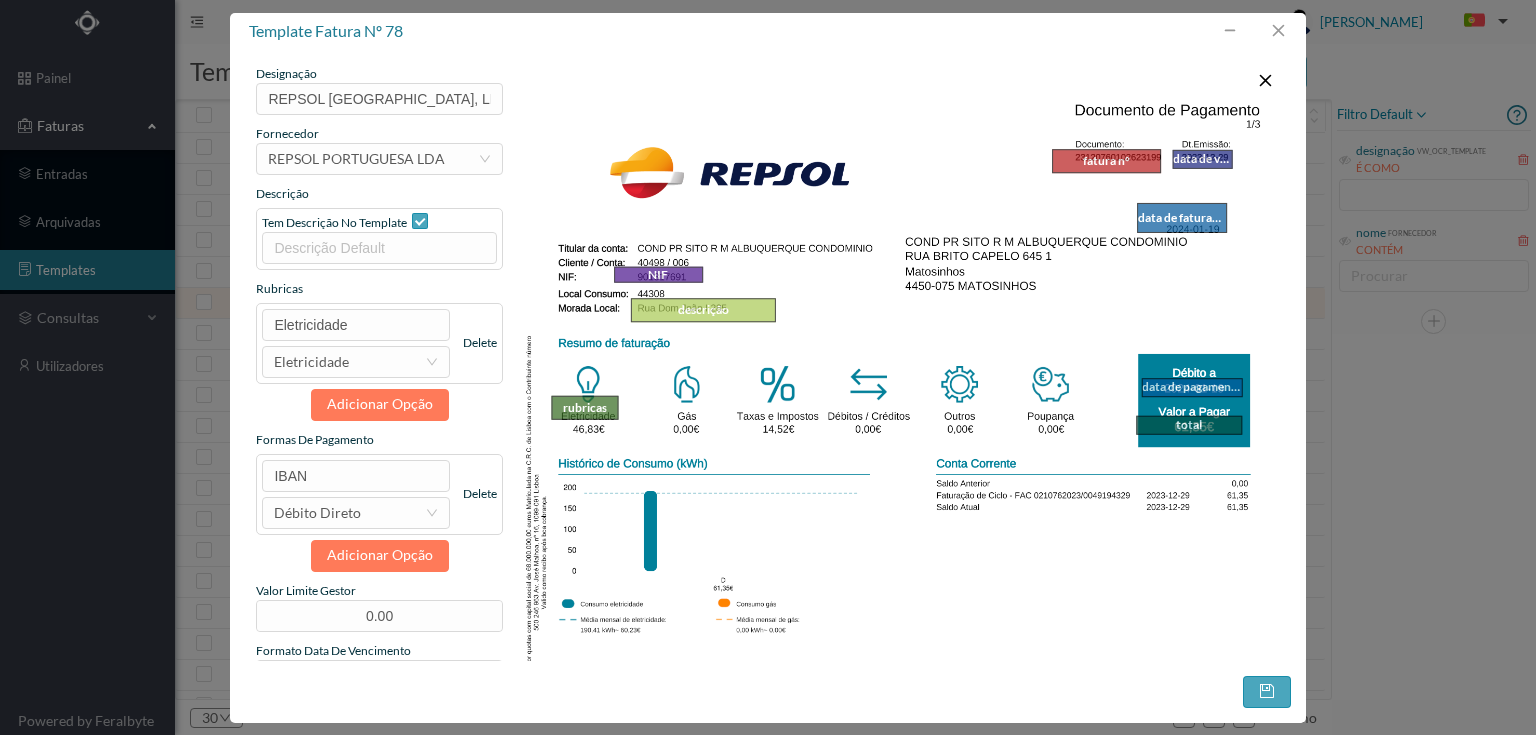 scroll, scrollTop: 0, scrollLeft: 0, axis: both 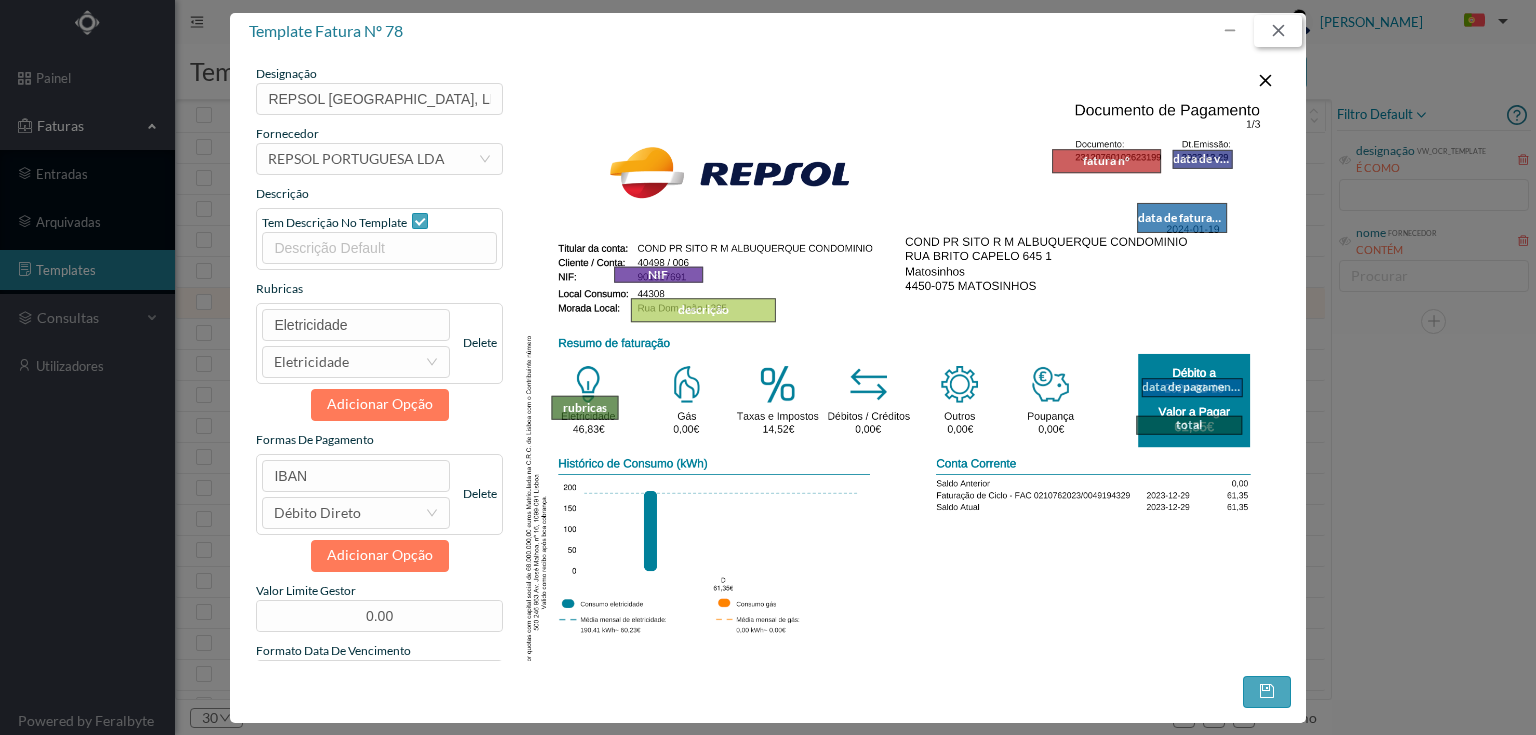 drag, startPoint x: 1279, startPoint y: 26, endPoint x: 1327, endPoint y: 98, distance: 86.53323 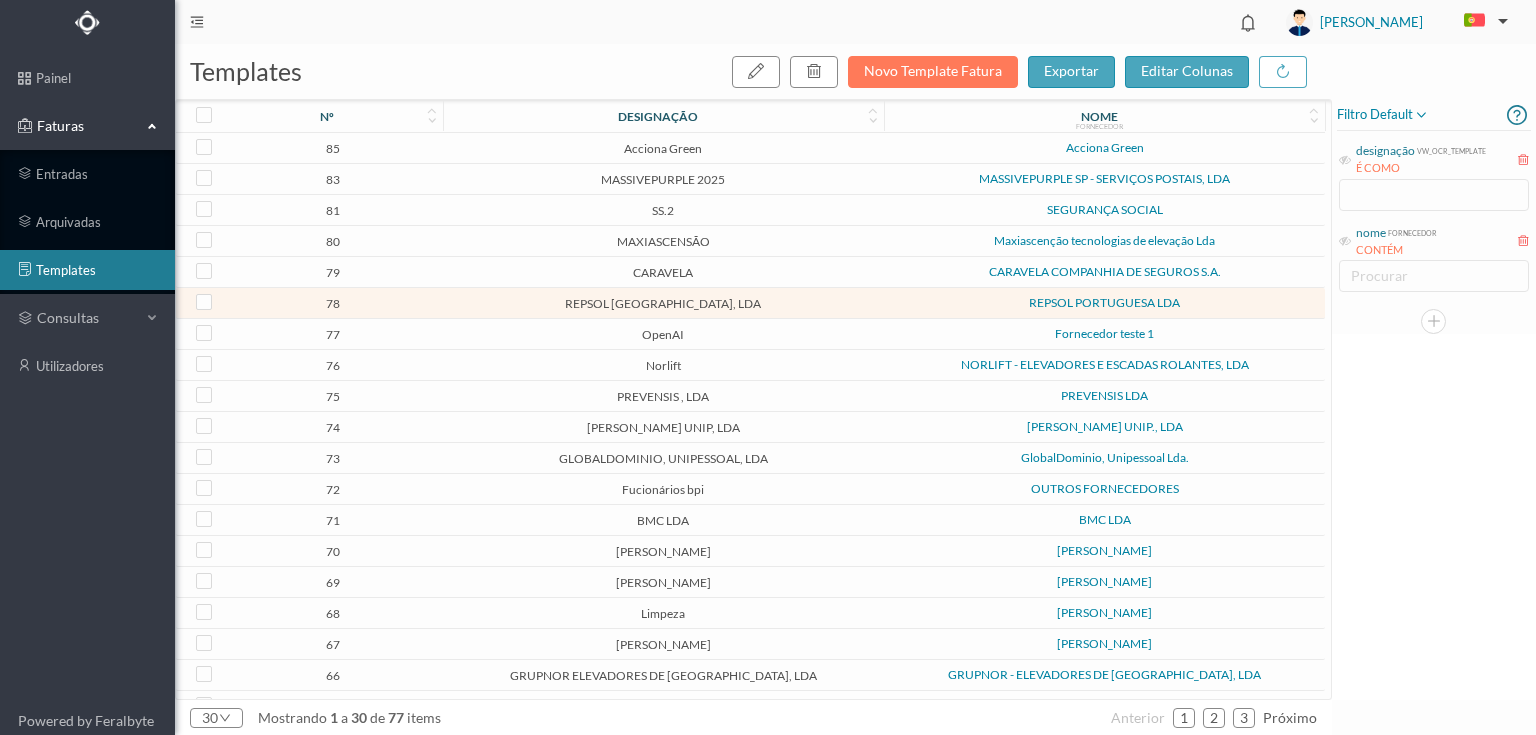 click on "PREVENSIS ,  LDA" at bounding box center [663, 396] 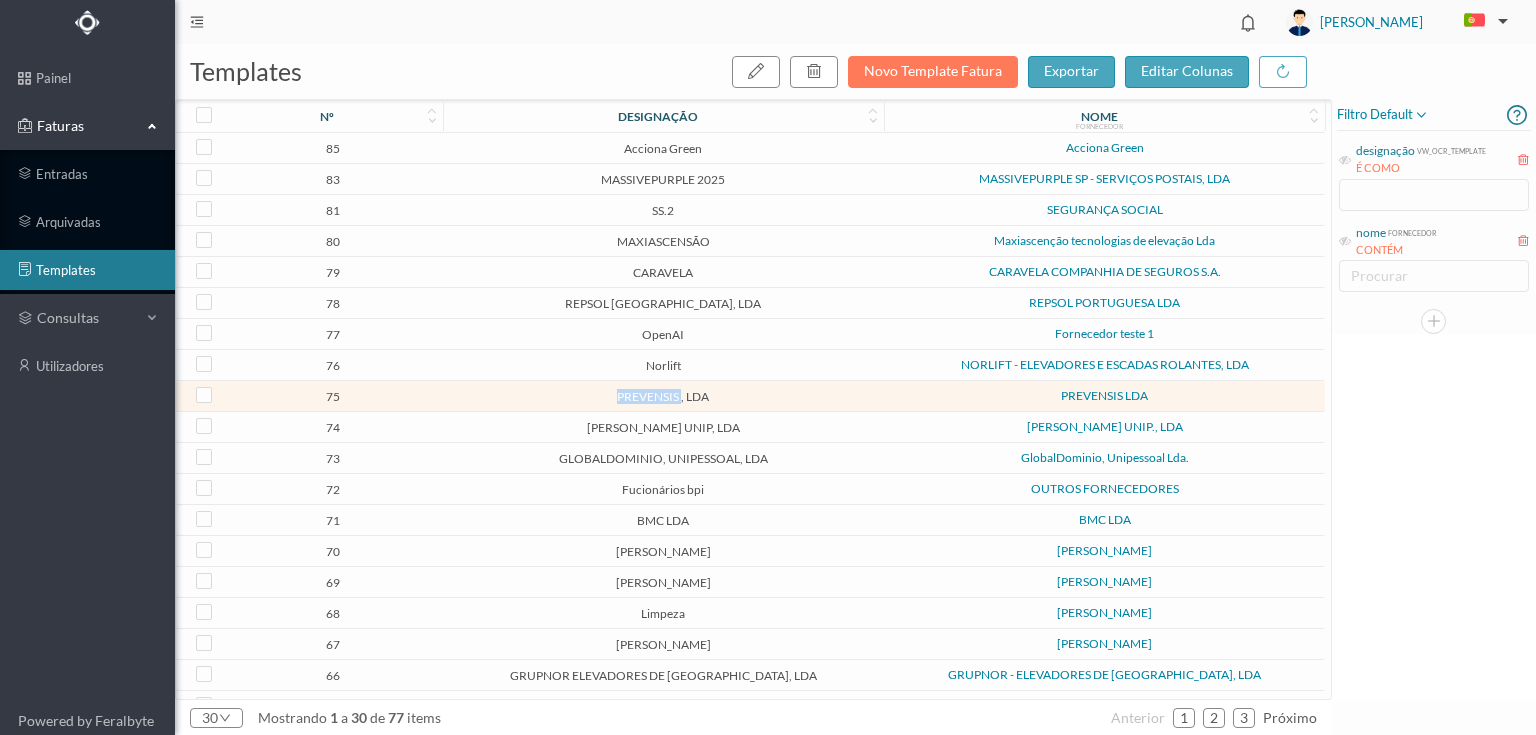 click on "PREVENSIS ,  LDA" at bounding box center [663, 396] 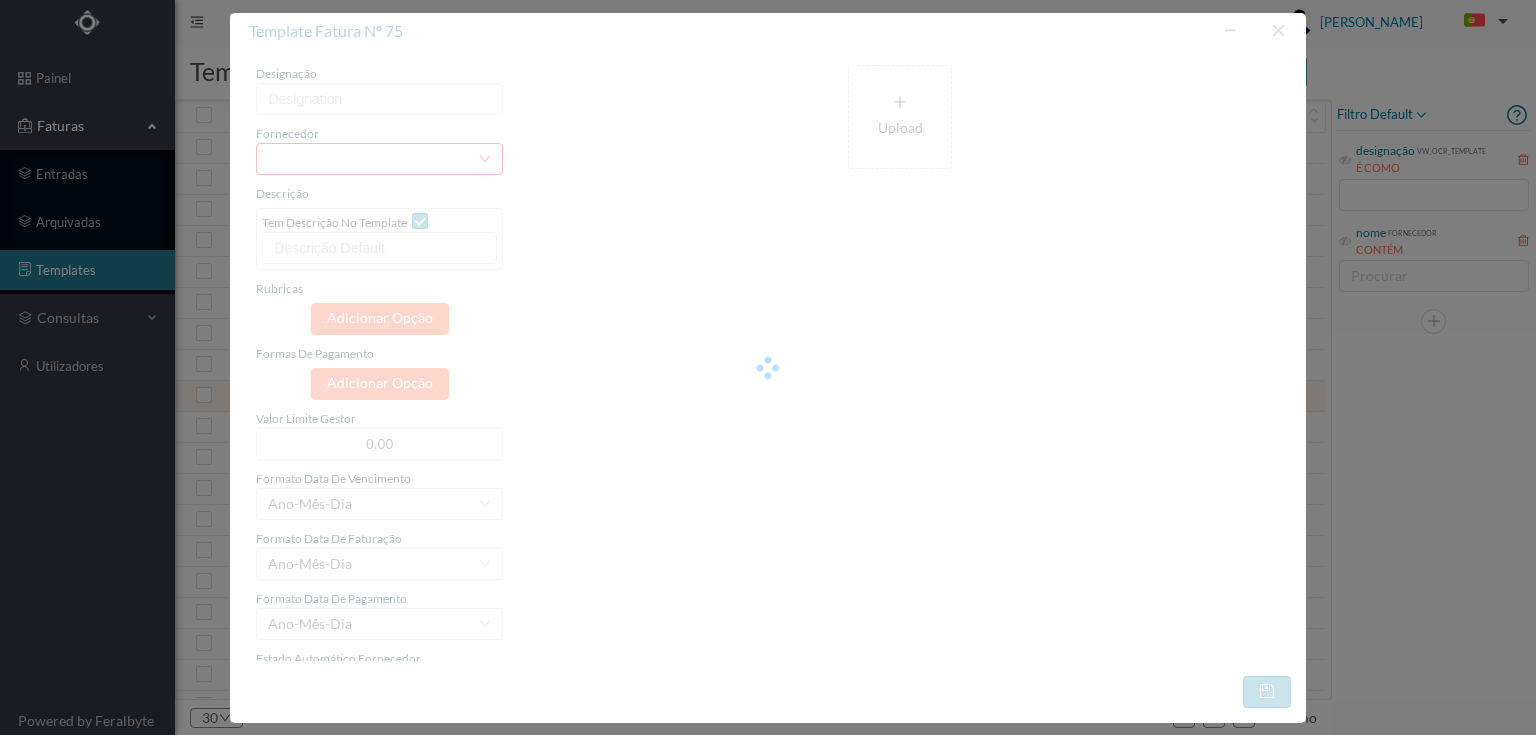 type on "PREVENSIS , LDA" 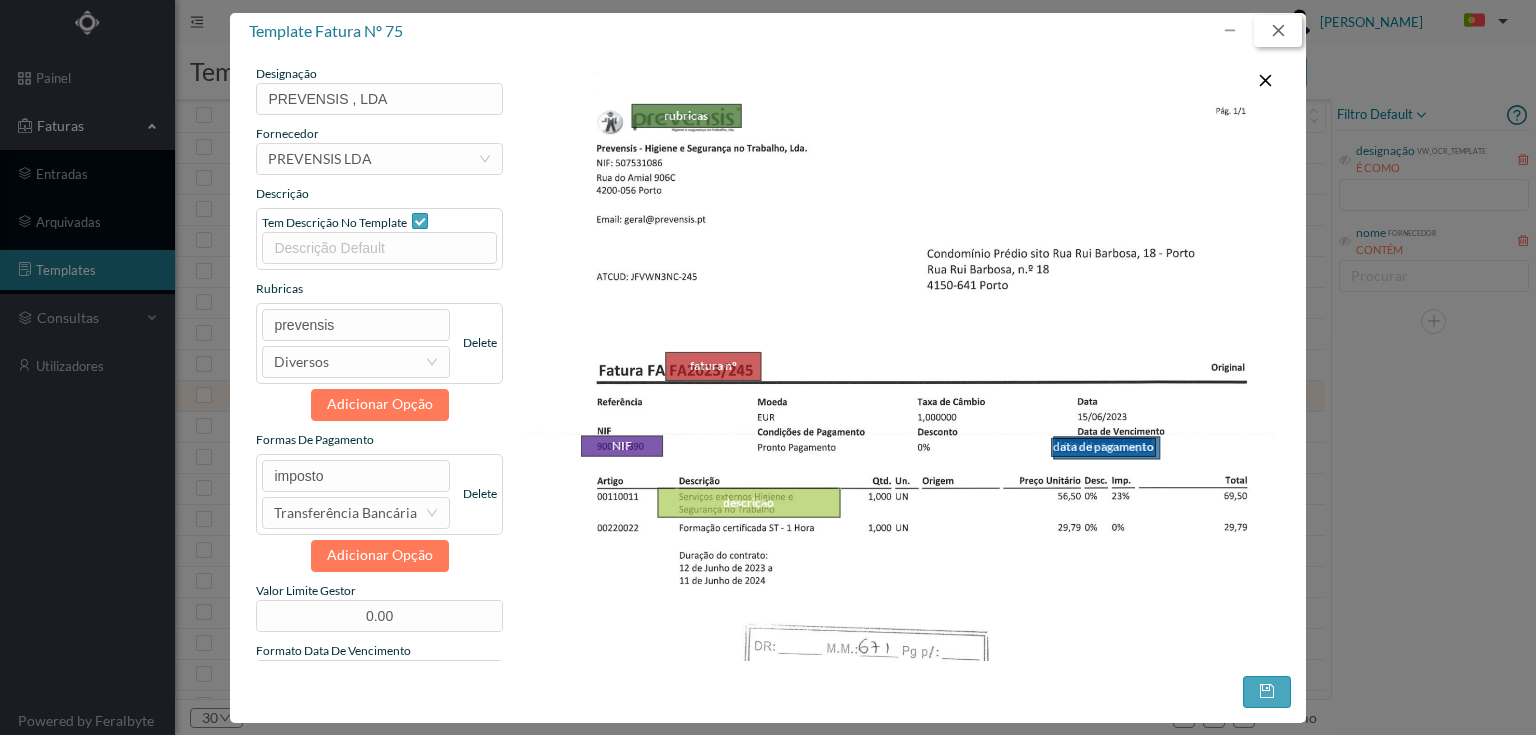 click at bounding box center (1278, 31) 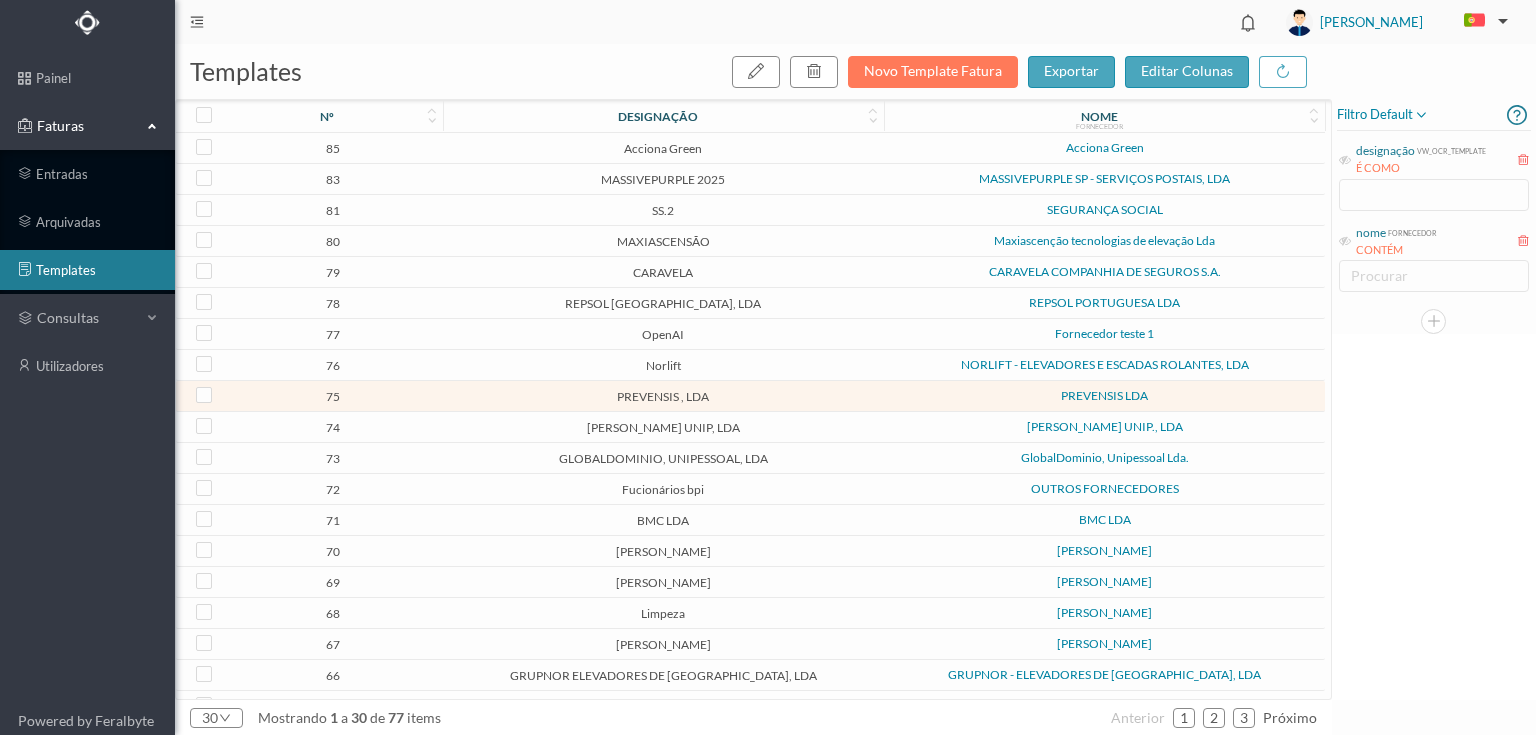click on "CARAVELA" at bounding box center [663, 272] 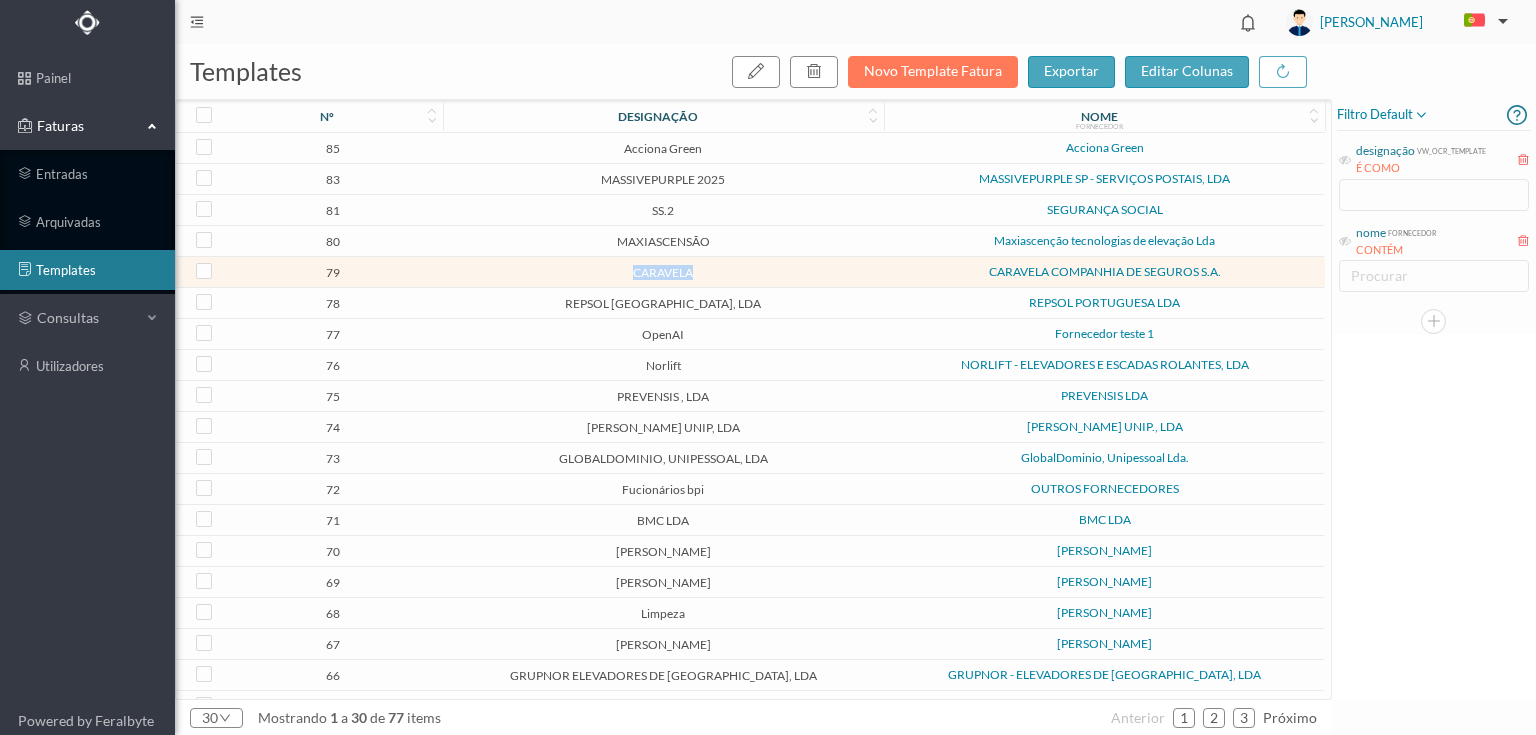click on "CARAVELA" at bounding box center [663, 272] 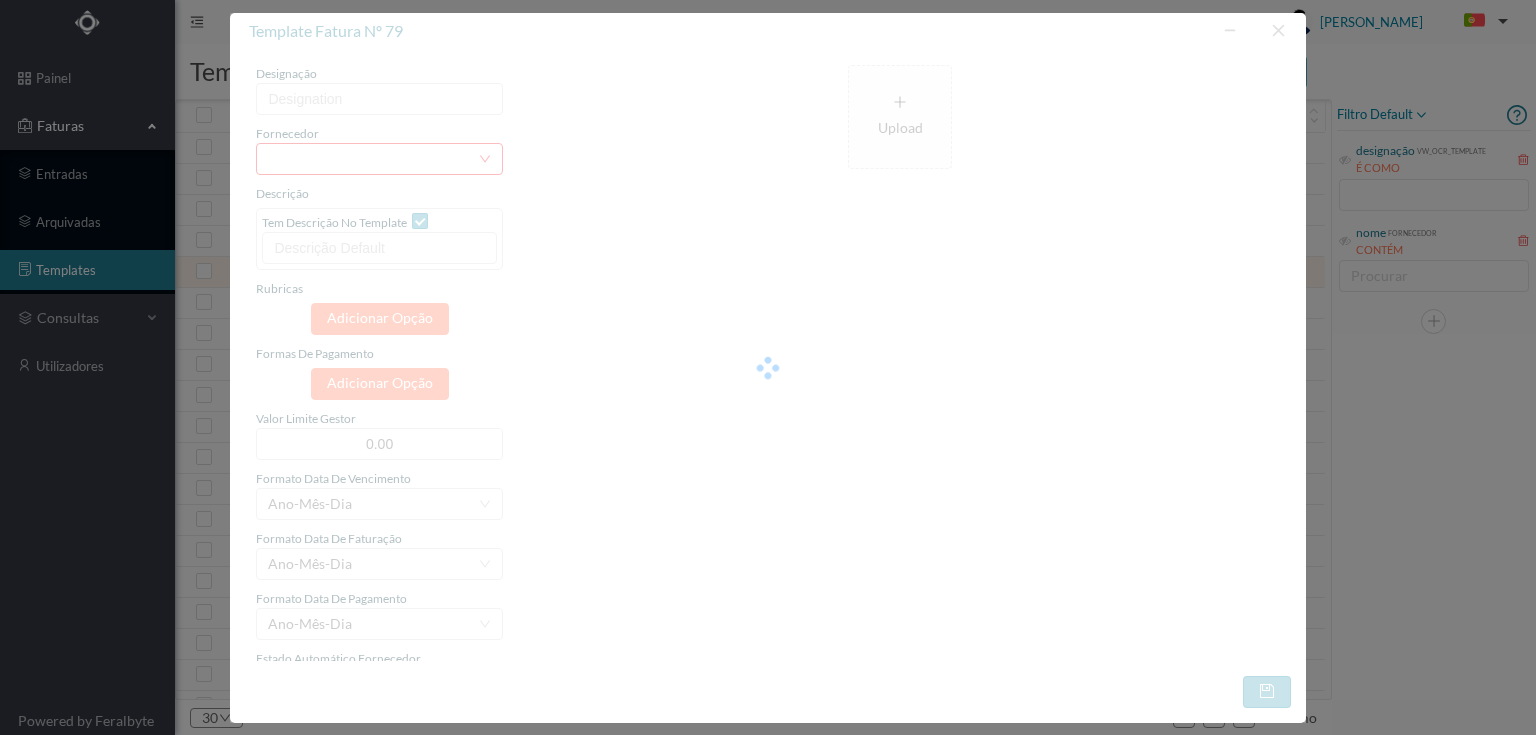type on "CARAVELA" 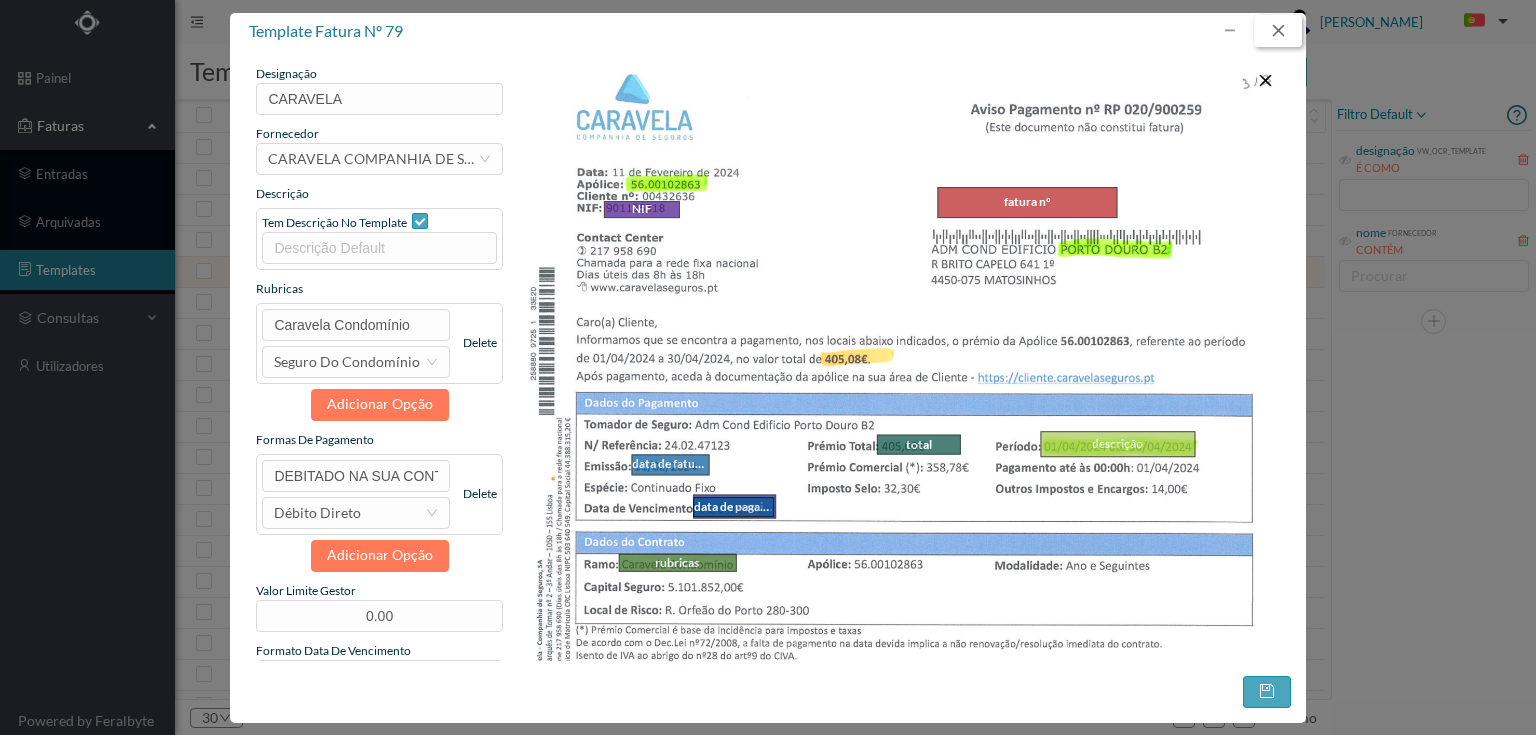 click at bounding box center [1278, 31] 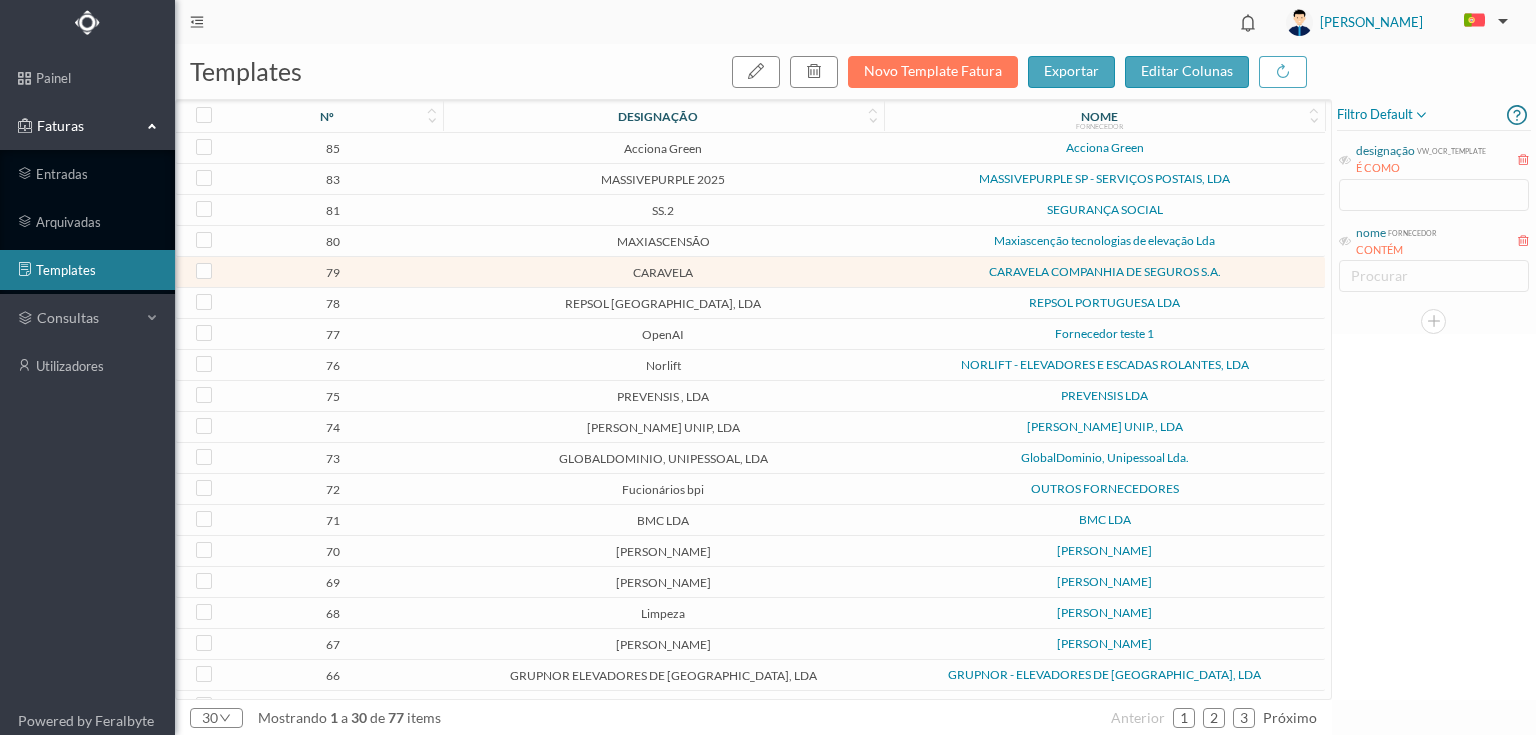 click on "[PERSON_NAME] UNIP,  LDA" at bounding box center (663, 427) 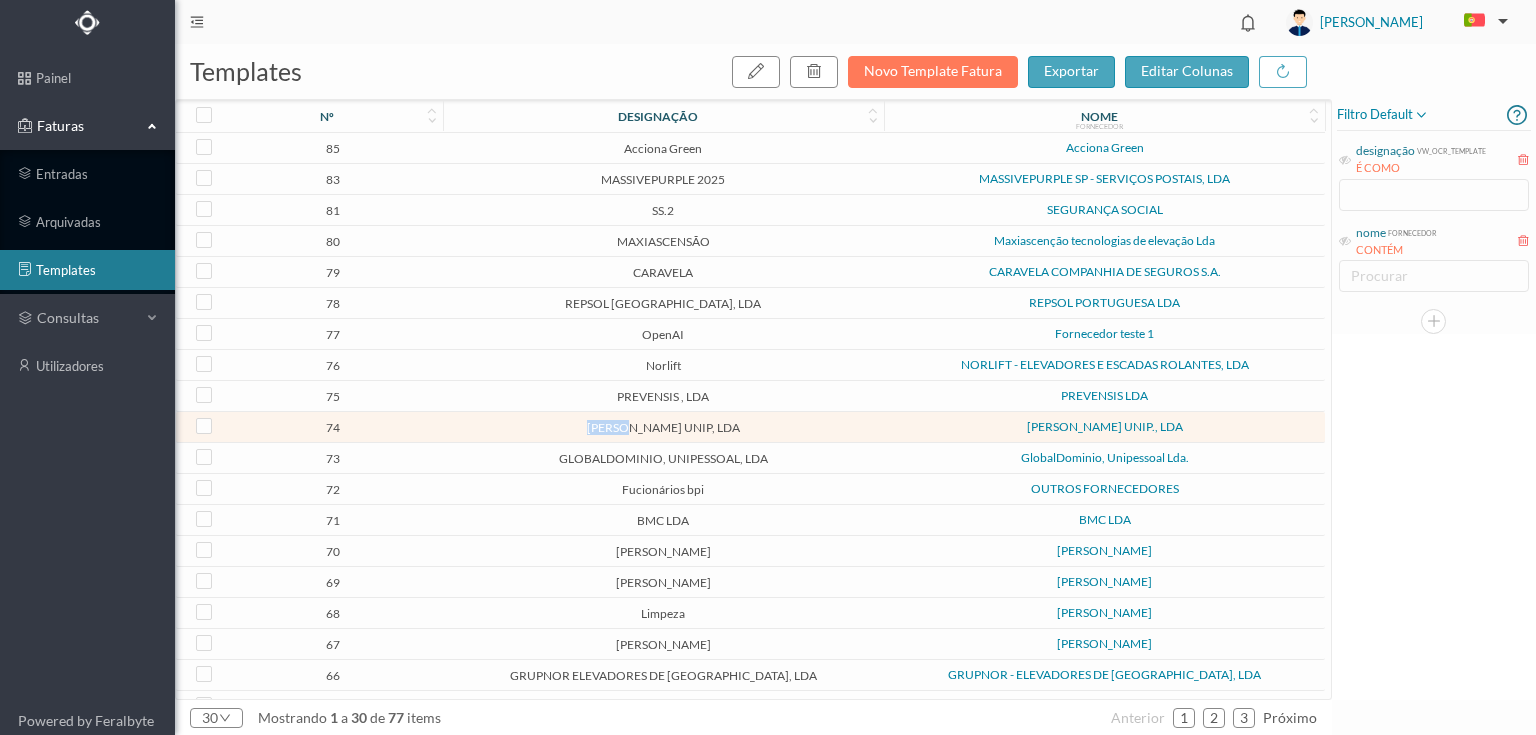 click on "[PERSON_NAME] UNIP,  LDA" at bounding box center [663, 427] 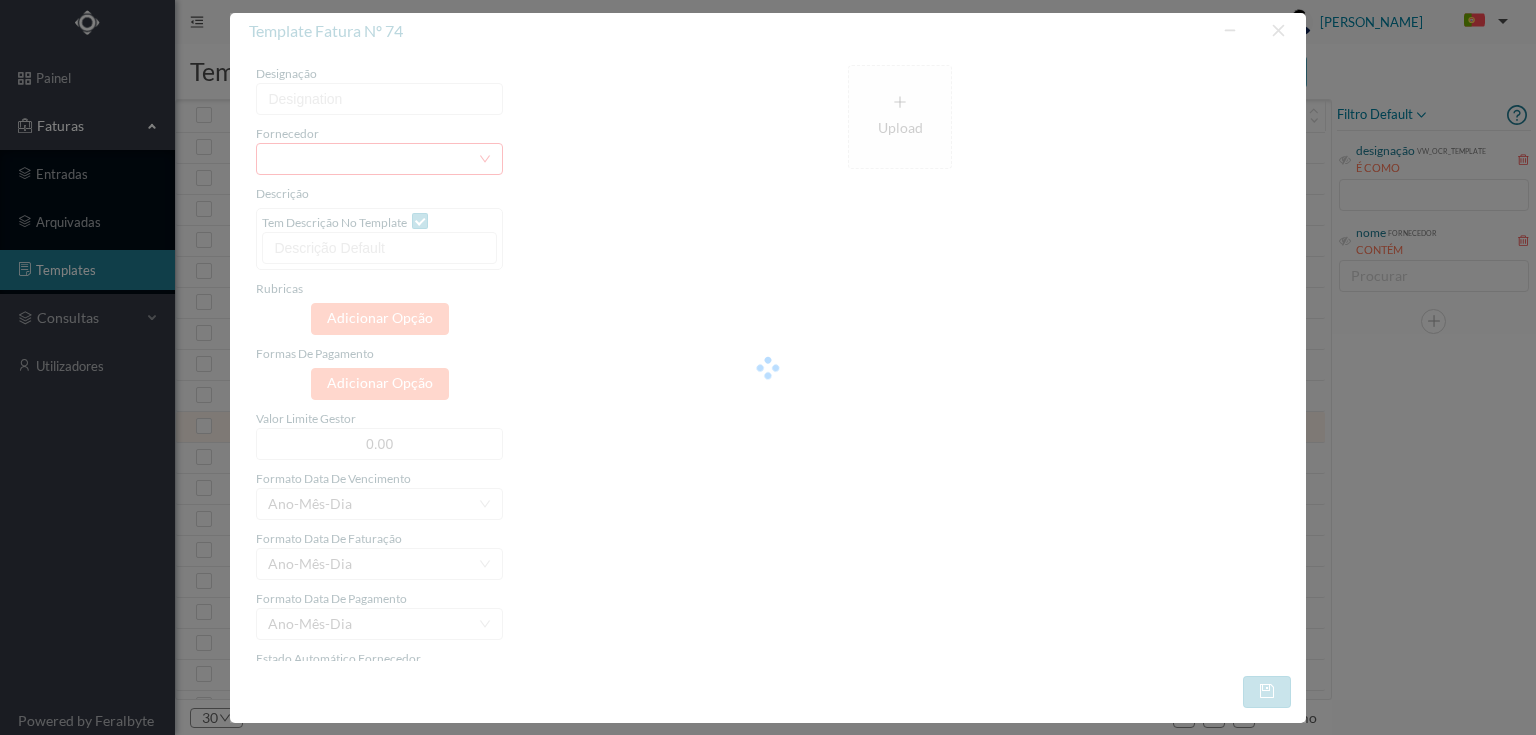 type on "[PERSON_NAME] UNIP, LDA" 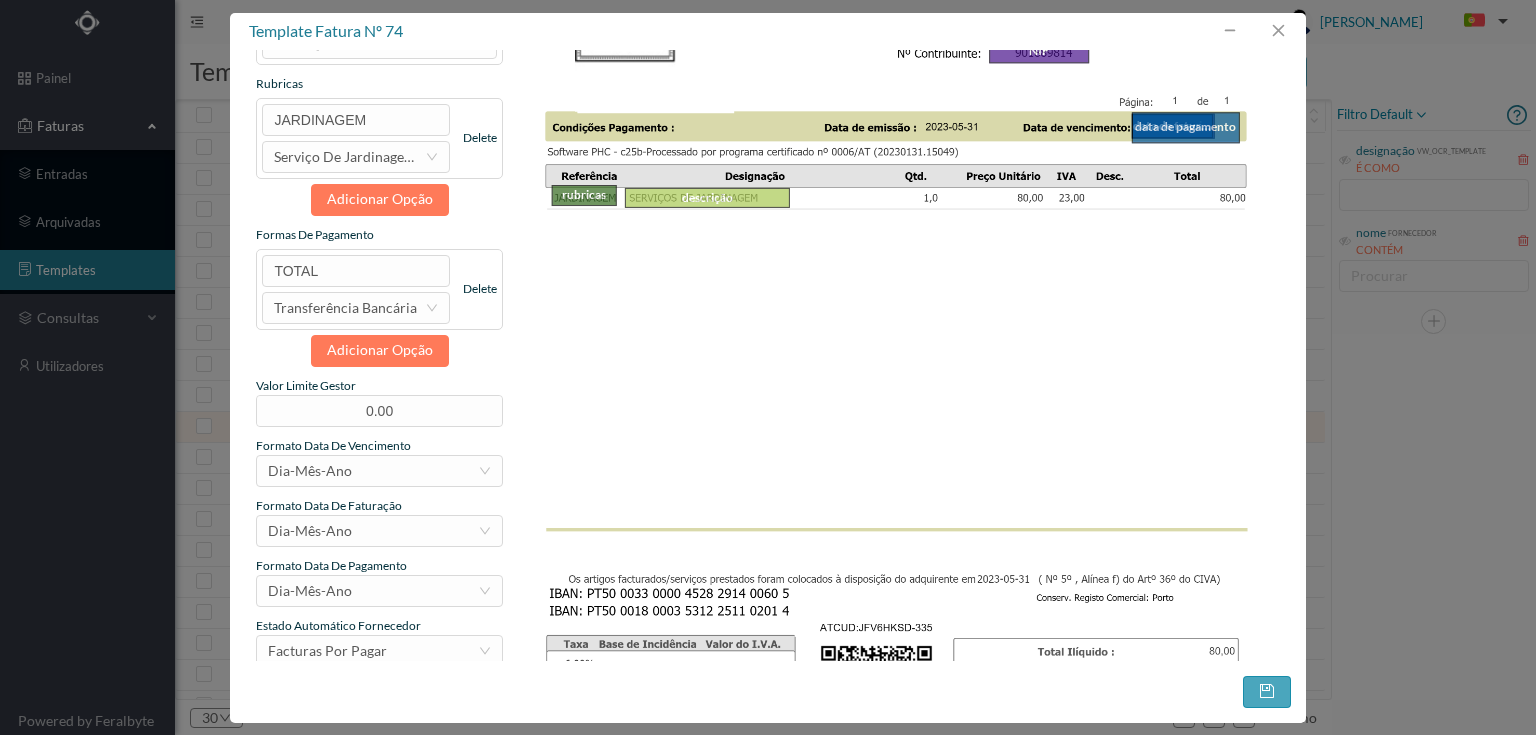 scroll, scrollTop: 0, scrollLeft: 0, axis: both 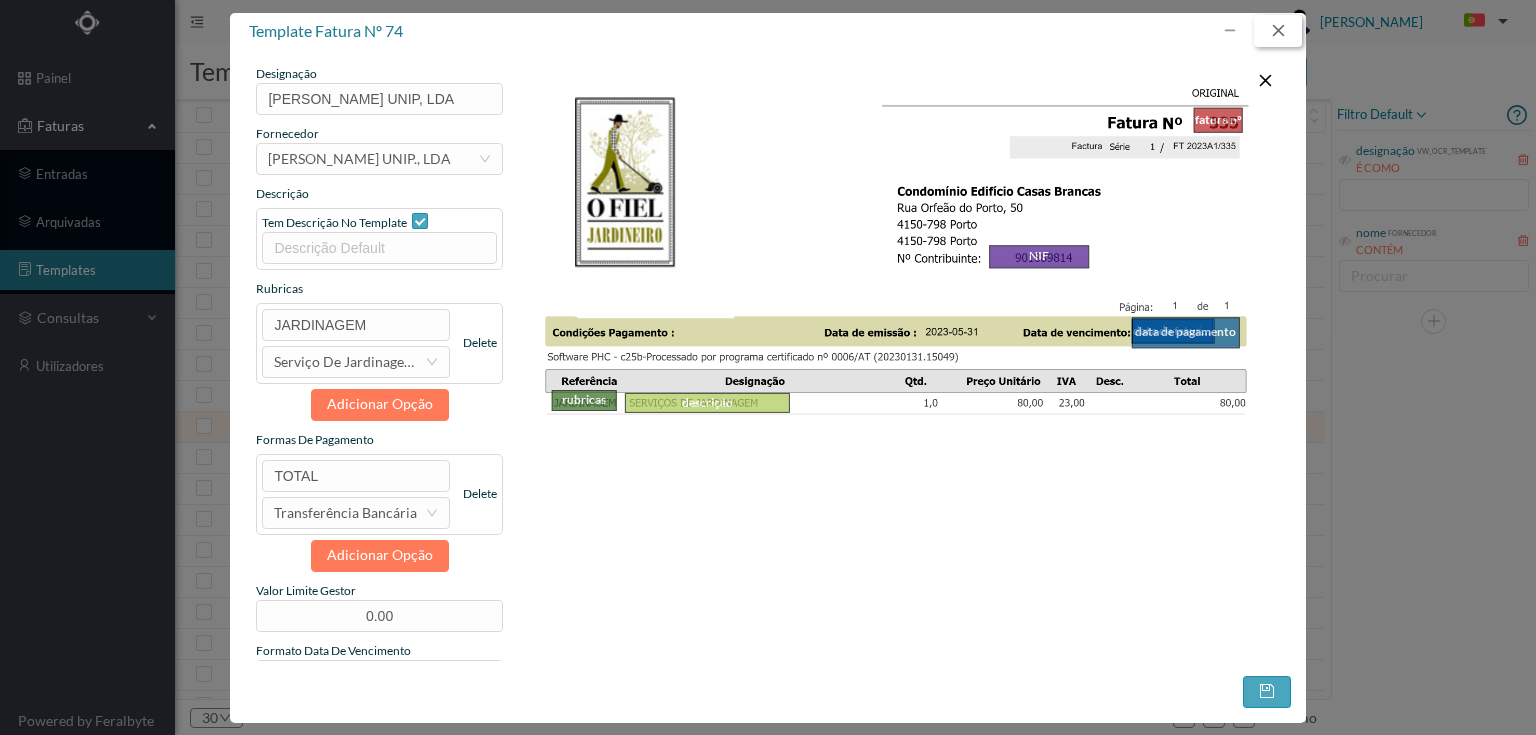 click at bounding box center [1278, 31] 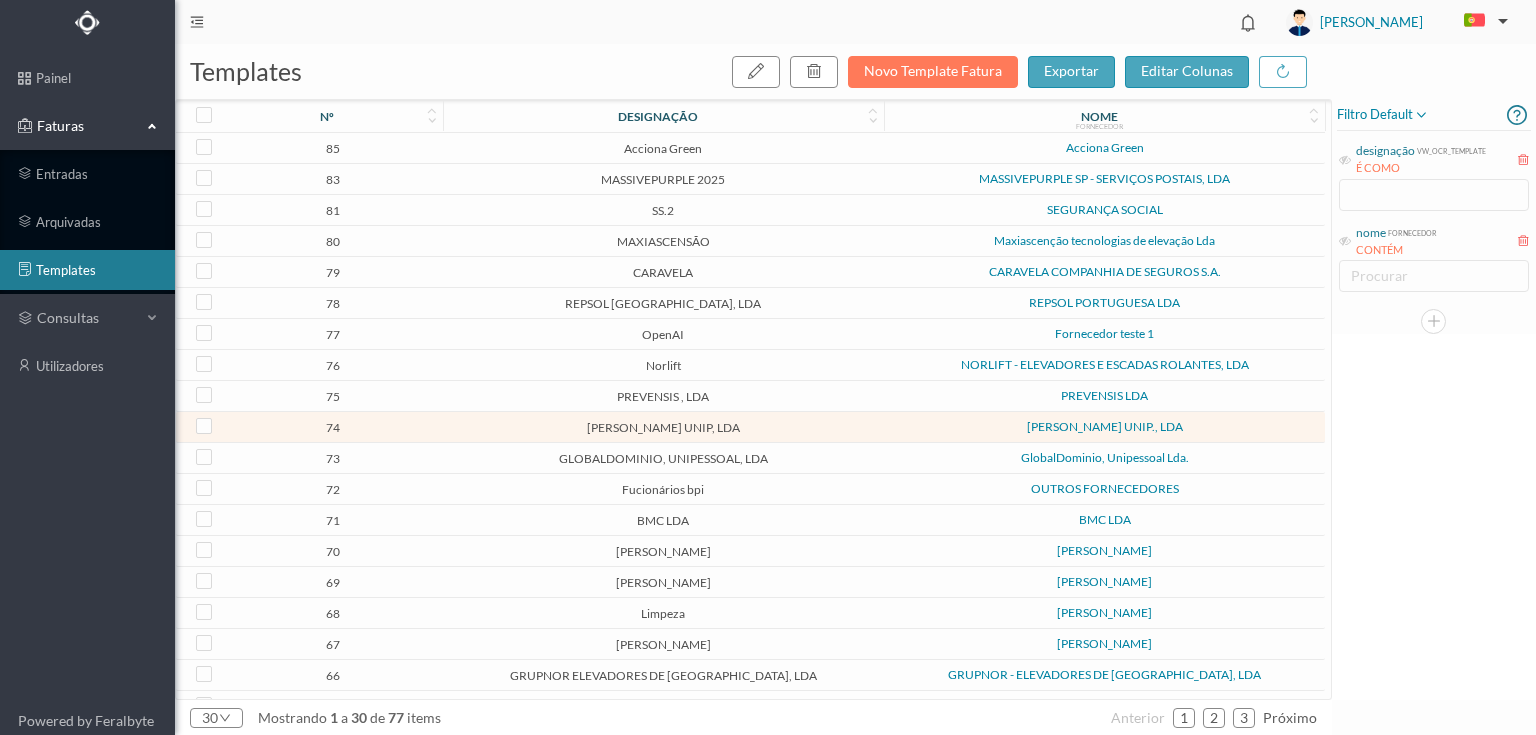 click on "GLOBALDOMINIO,  UNIPESSOAL, LDA" at bounding box center [663, 458] 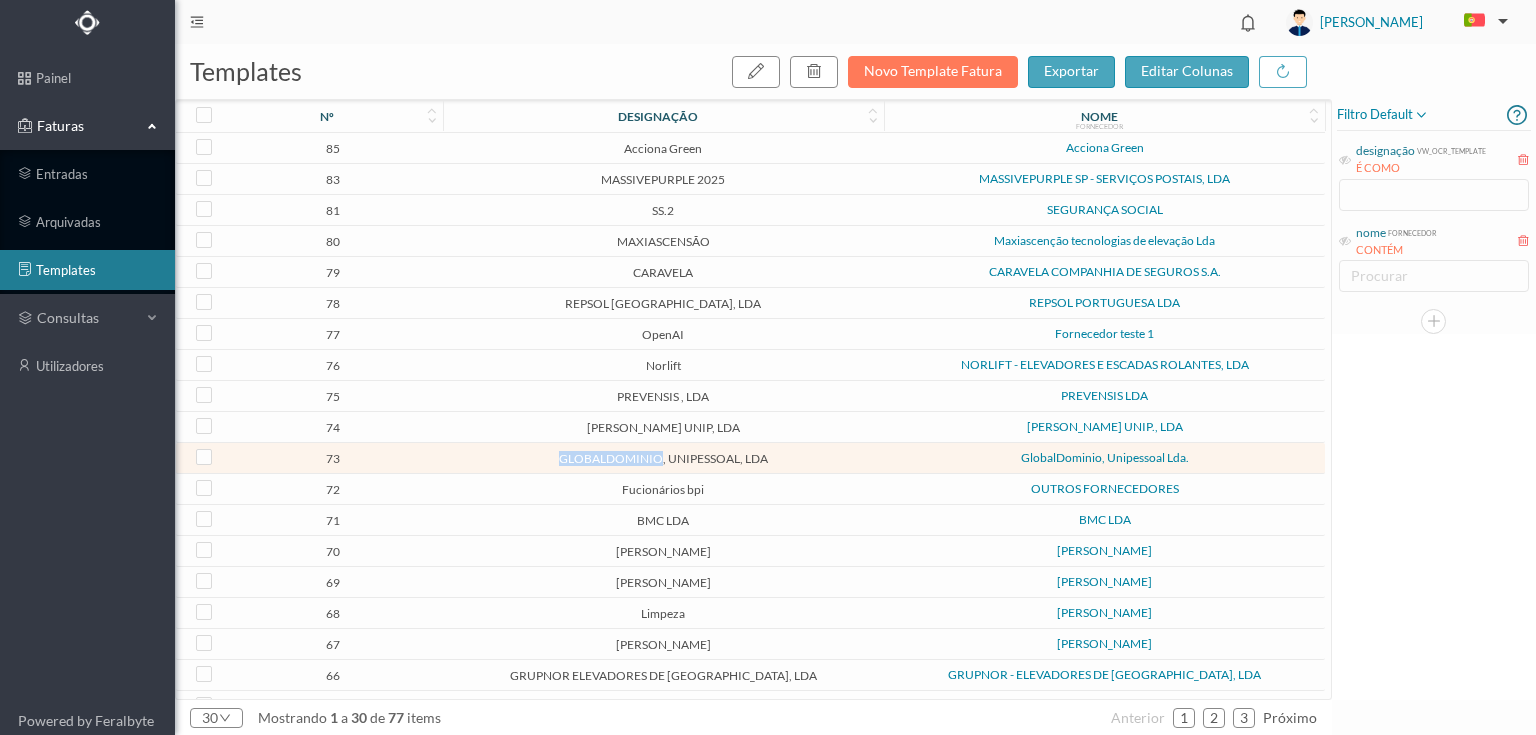click on "GLOBALDOMINIO,  UNIPESSOAL, LDA" at bounding box center (663, 458) 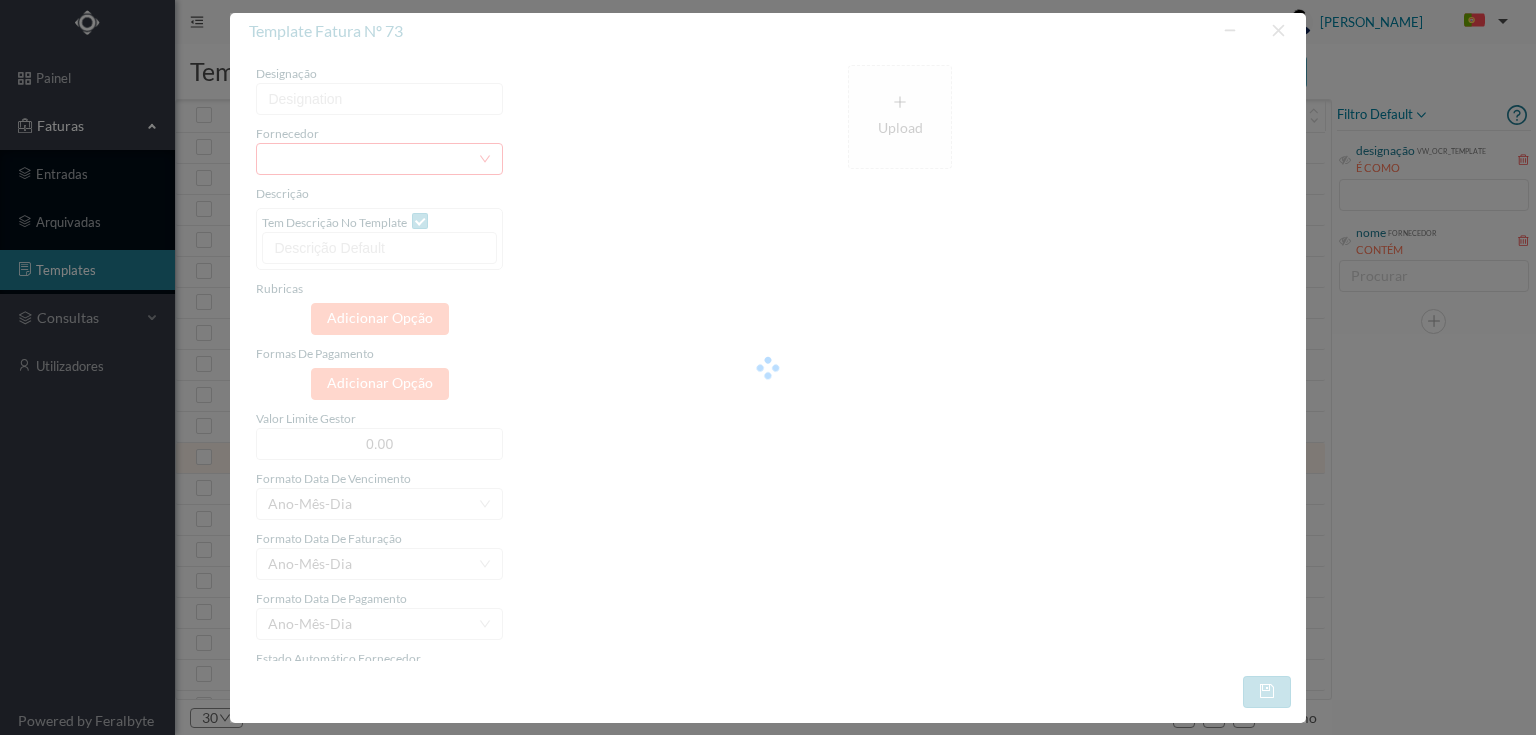 type on "GLOBALDOMINIO, UNIPESSOAL,LDA" 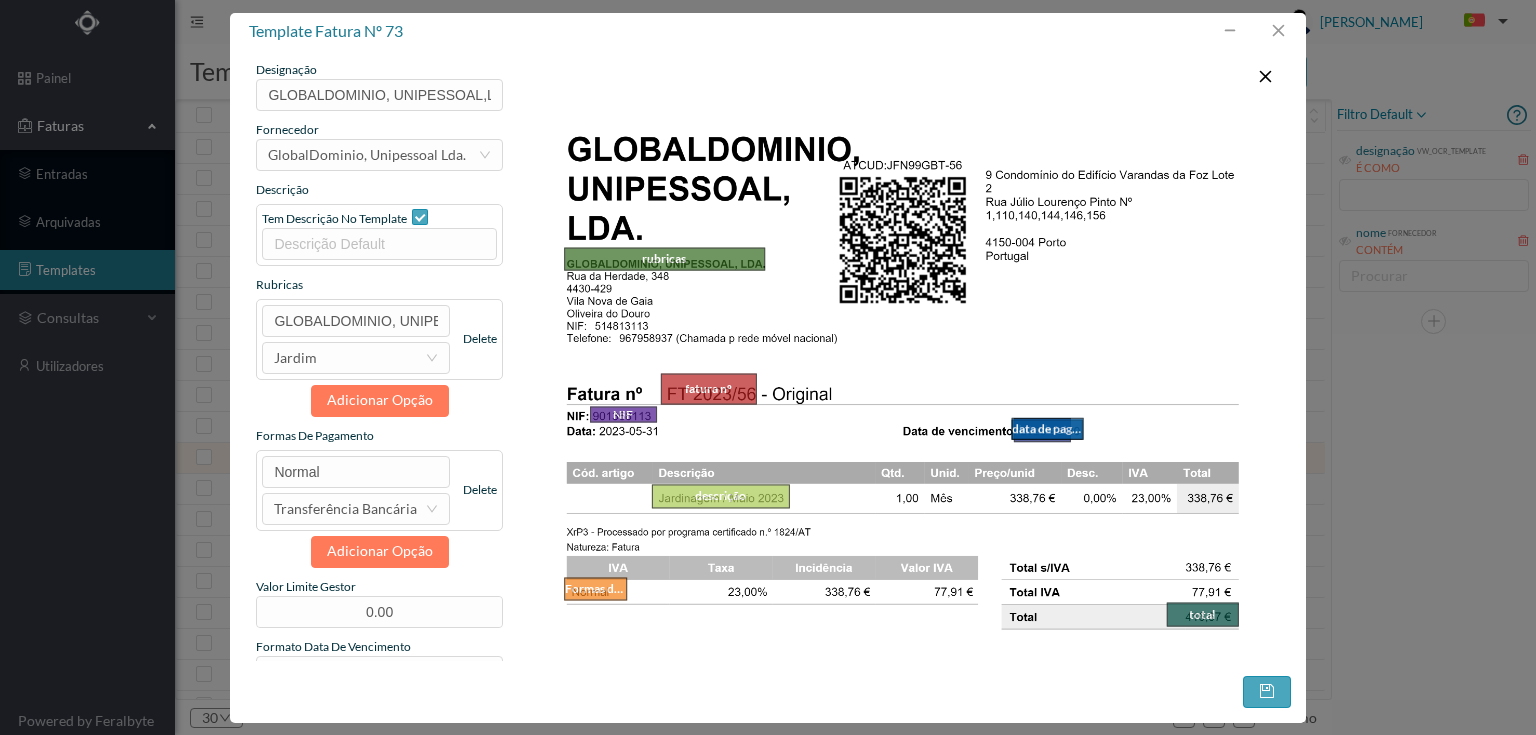 scroll, scrollTop: 0, scrollLeft: 0, axis: both 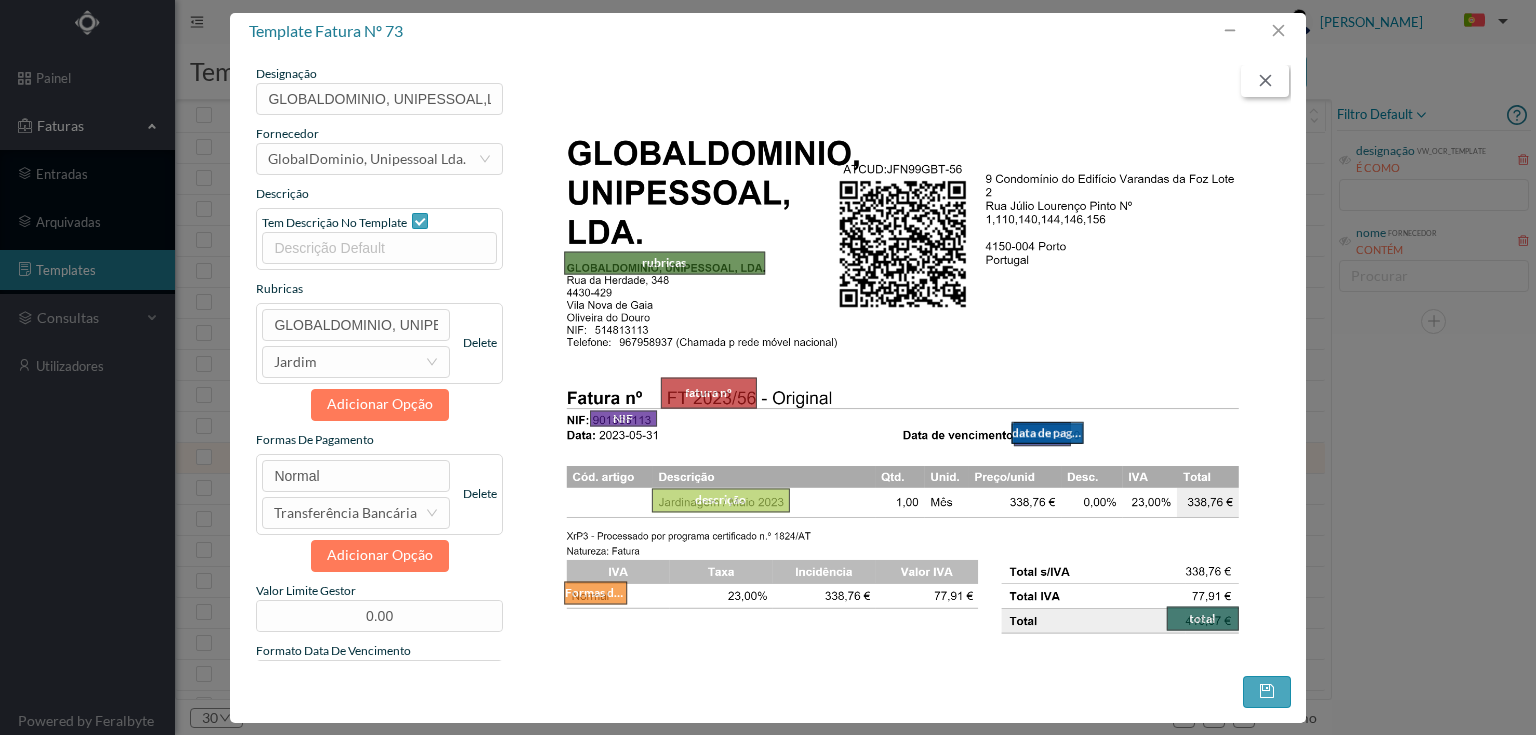 click at bounding box center (1265, 81) 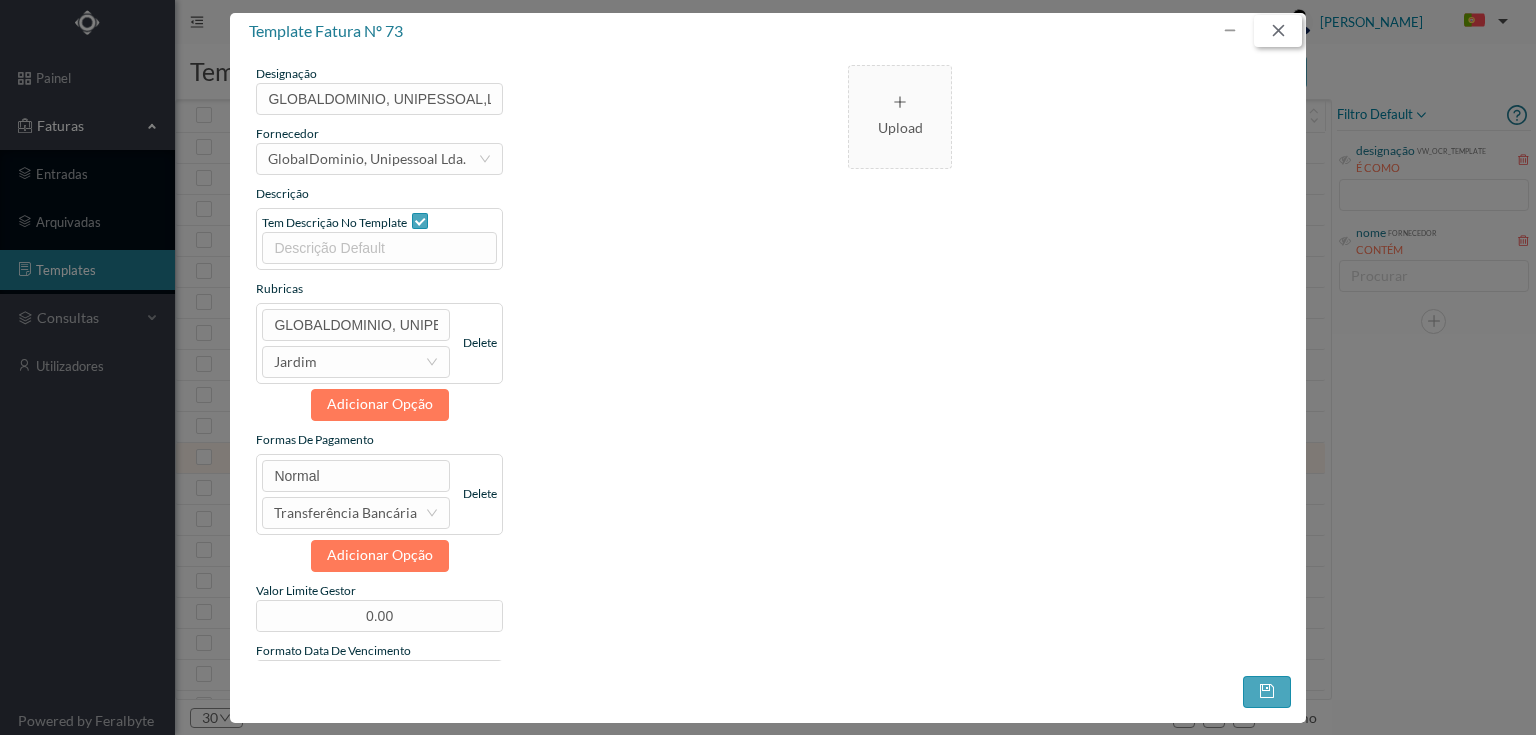 click at bounding box center (1278, 31) 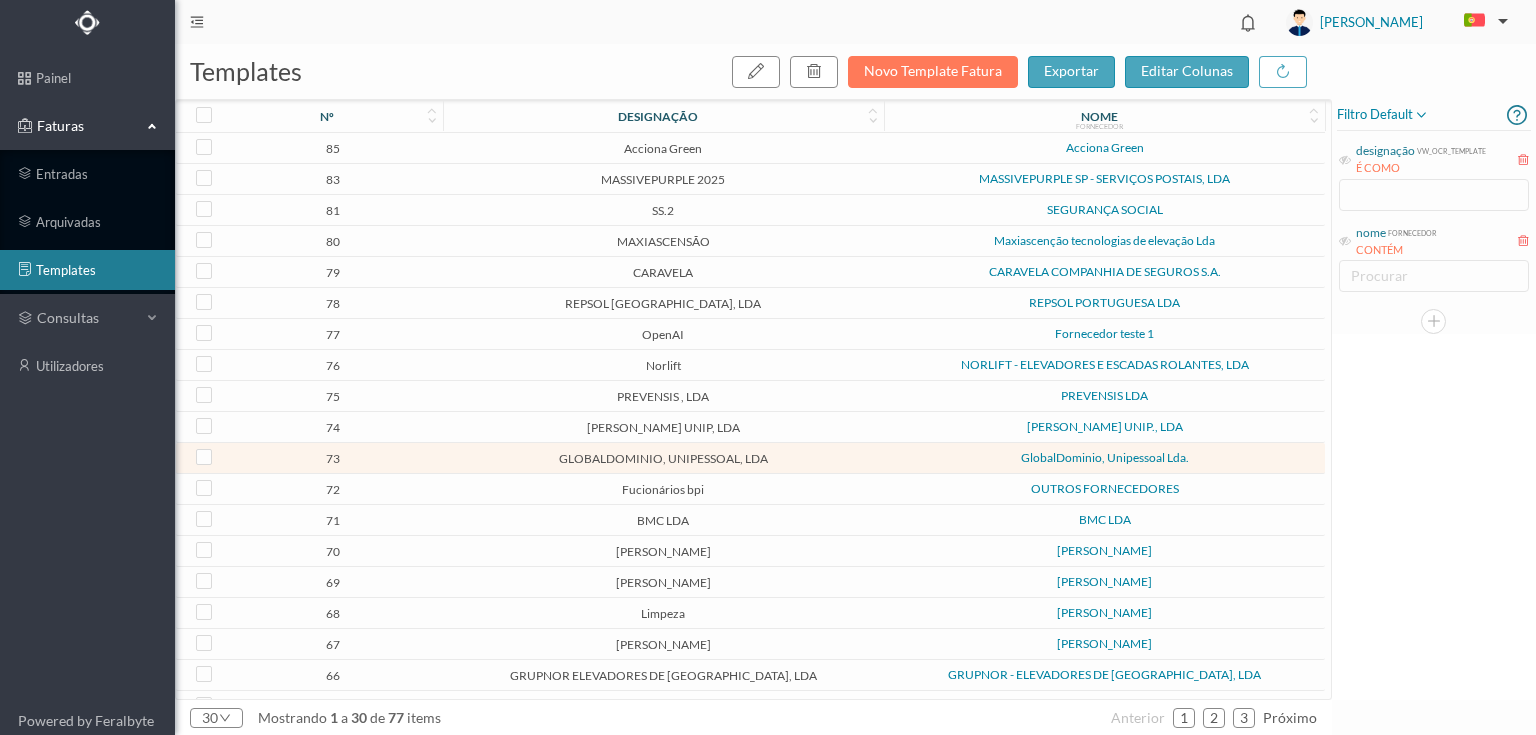 click on "GLOBALDOMINIO,  UNIPESSOAL, LDA" at bounding box center [663, 458] 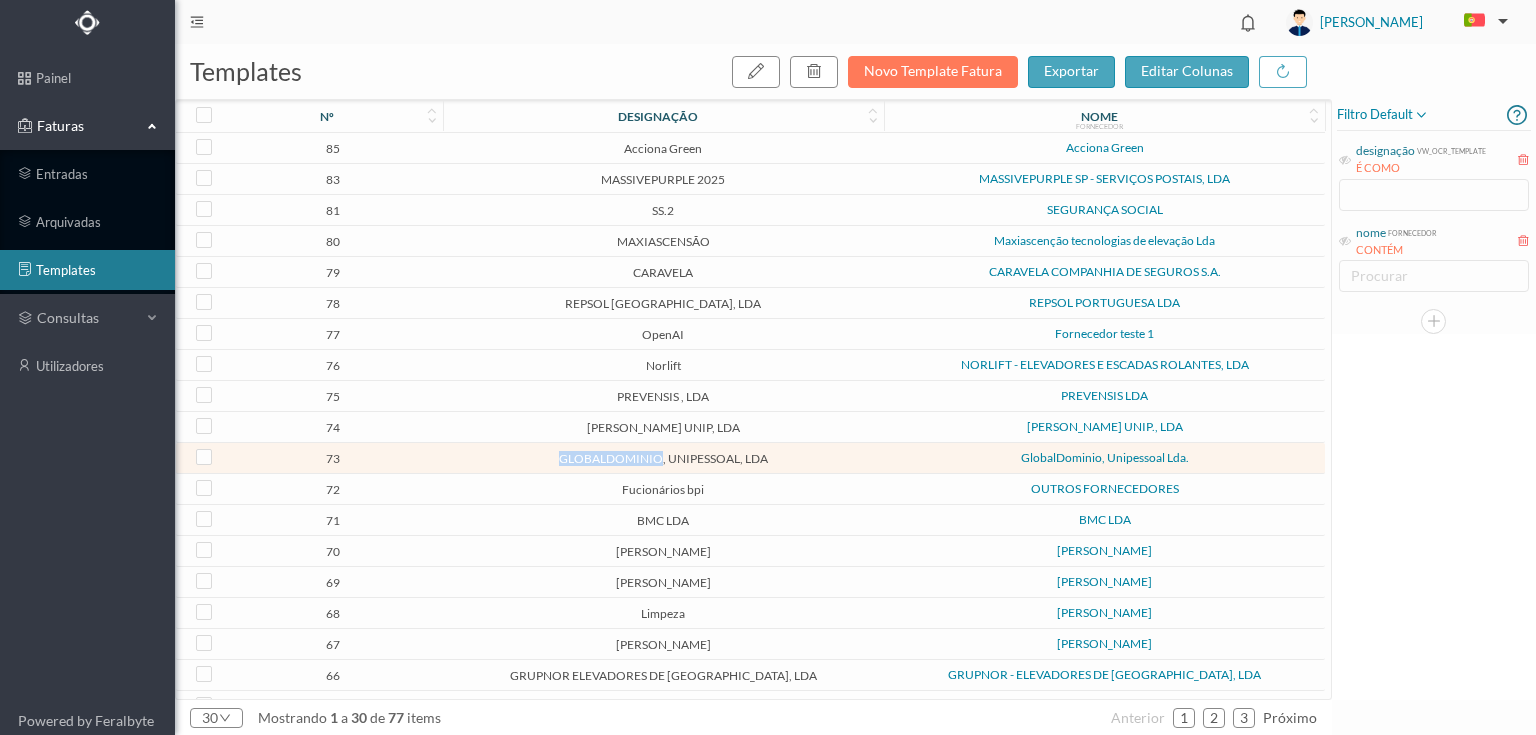 click on "GLOBALDOMINIO,  UNIPESSOAL, LDA" at bounding box center (663, 458) 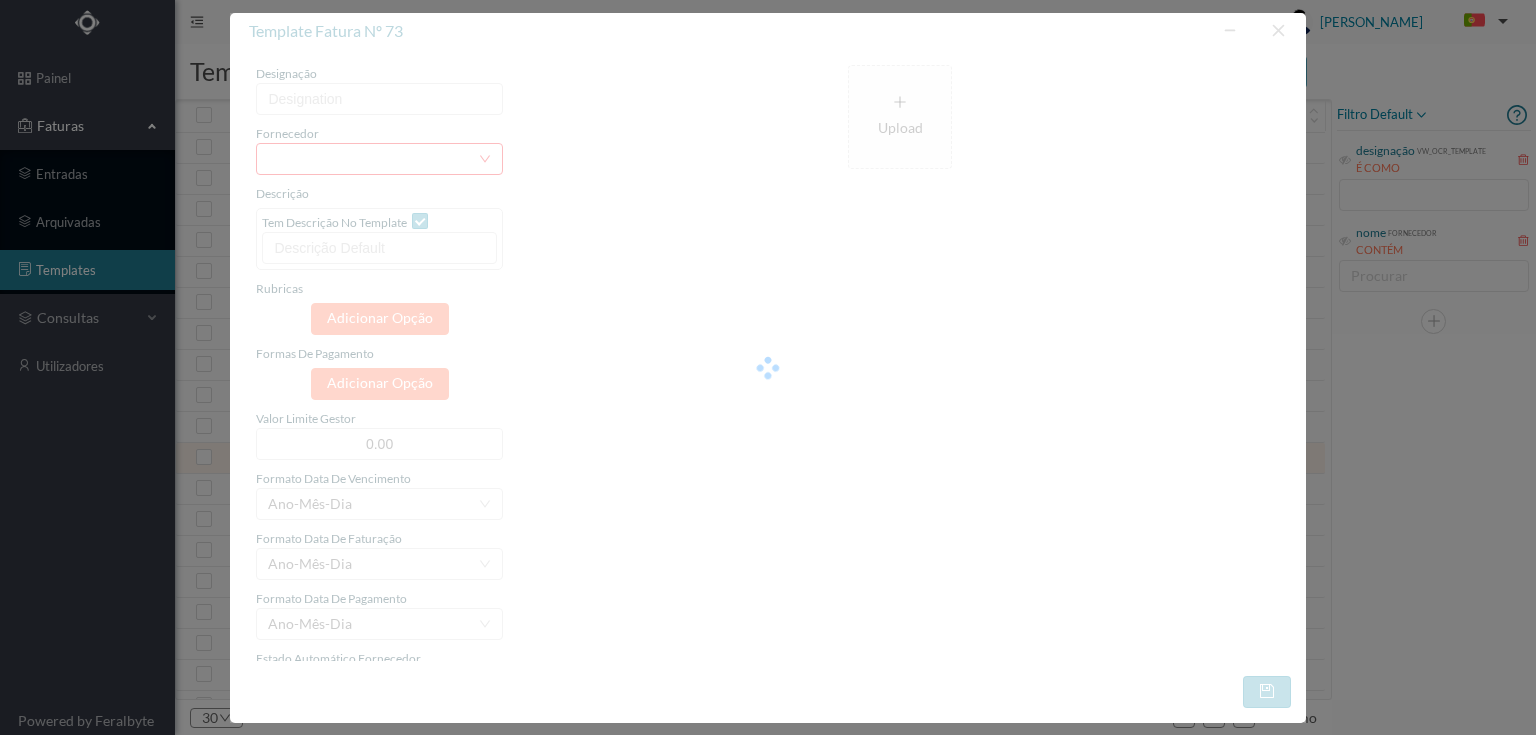 type on "GLOBALDOMINIO, UNIPESSOAL,LDA" 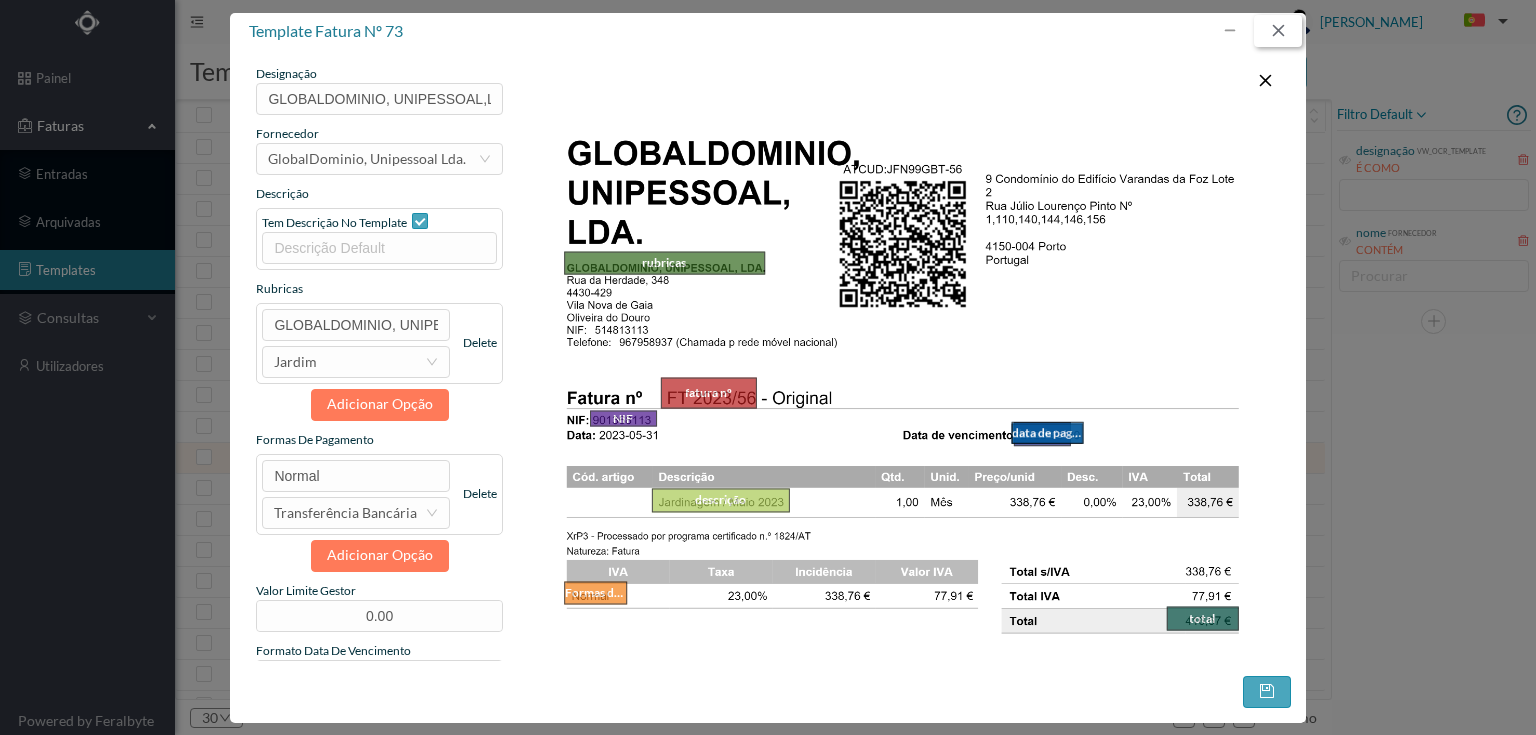 click at bounding box center [1278, 31] 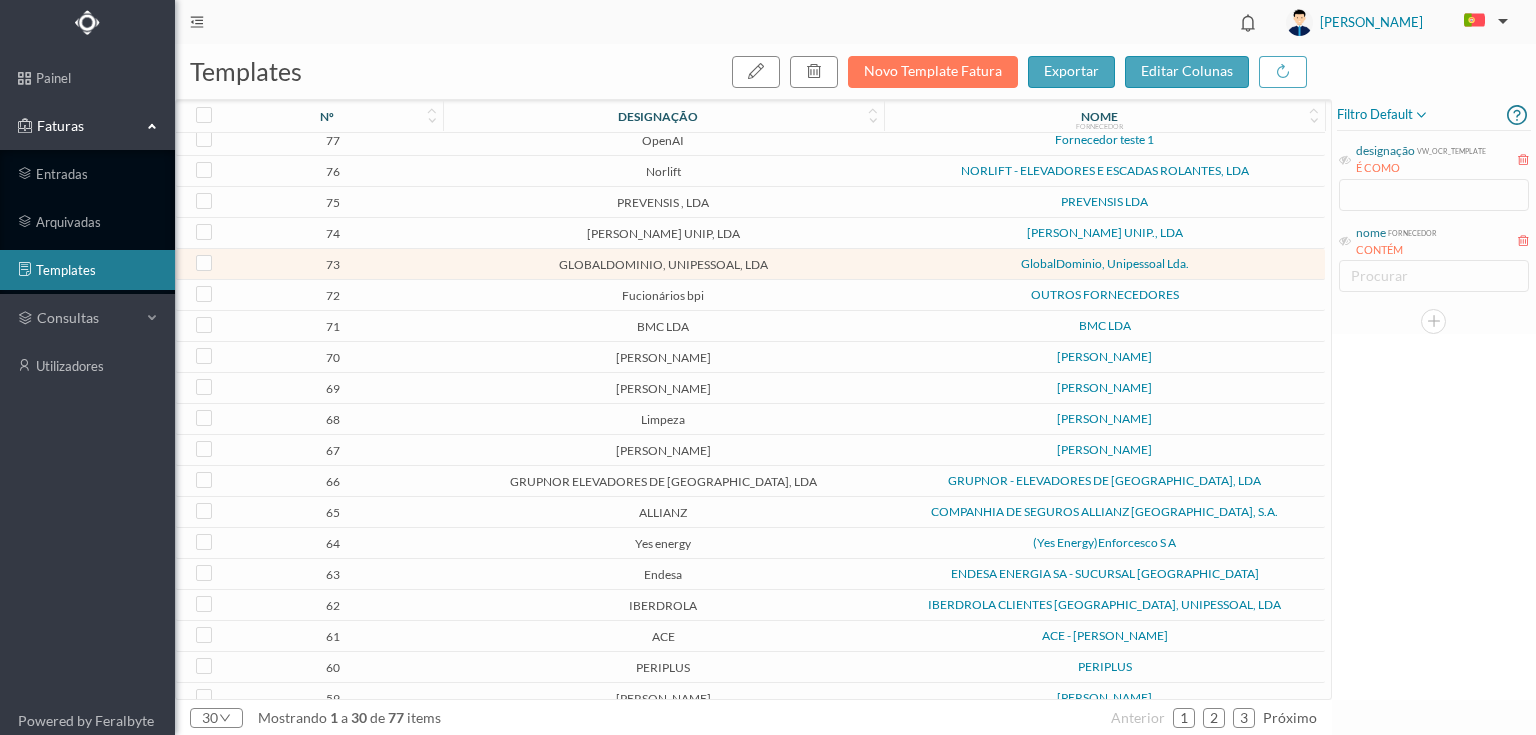 scroll, scrollTop: 240, scrollLeft: 0, axis: vertical 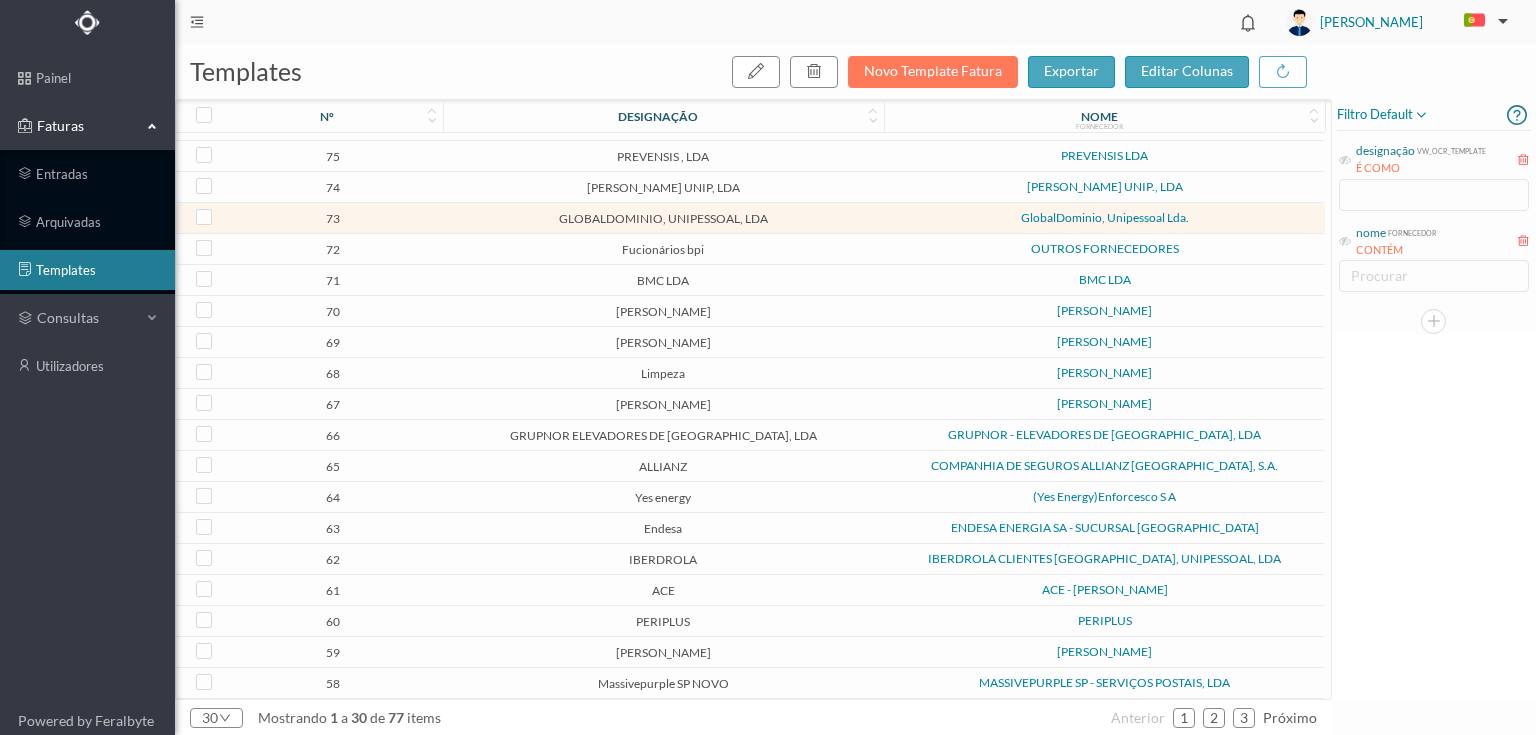 click on "[PERSON_NAME]" at bounding box center (663, 311) 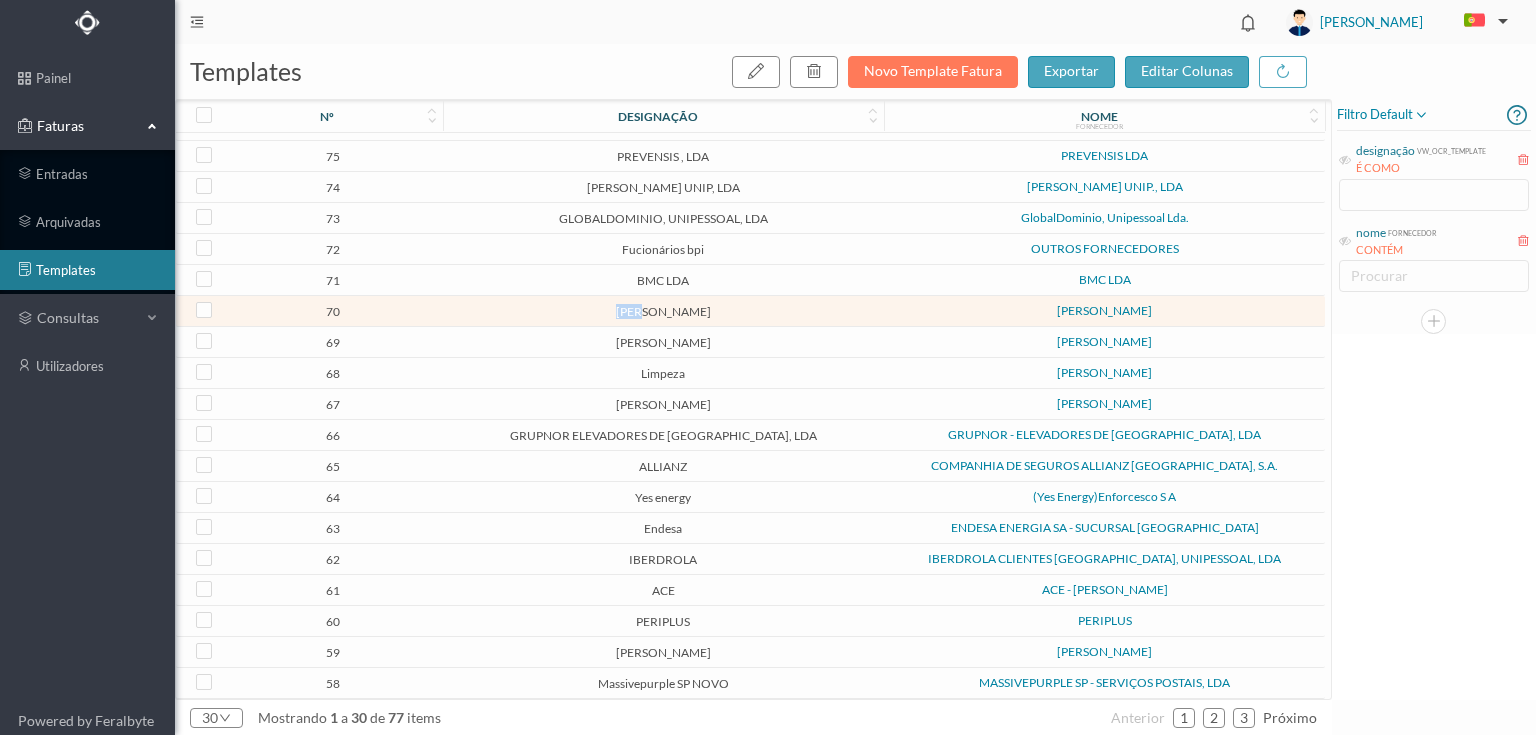 click on "[PERSON_NAME]" at bounding box center [663, 311] 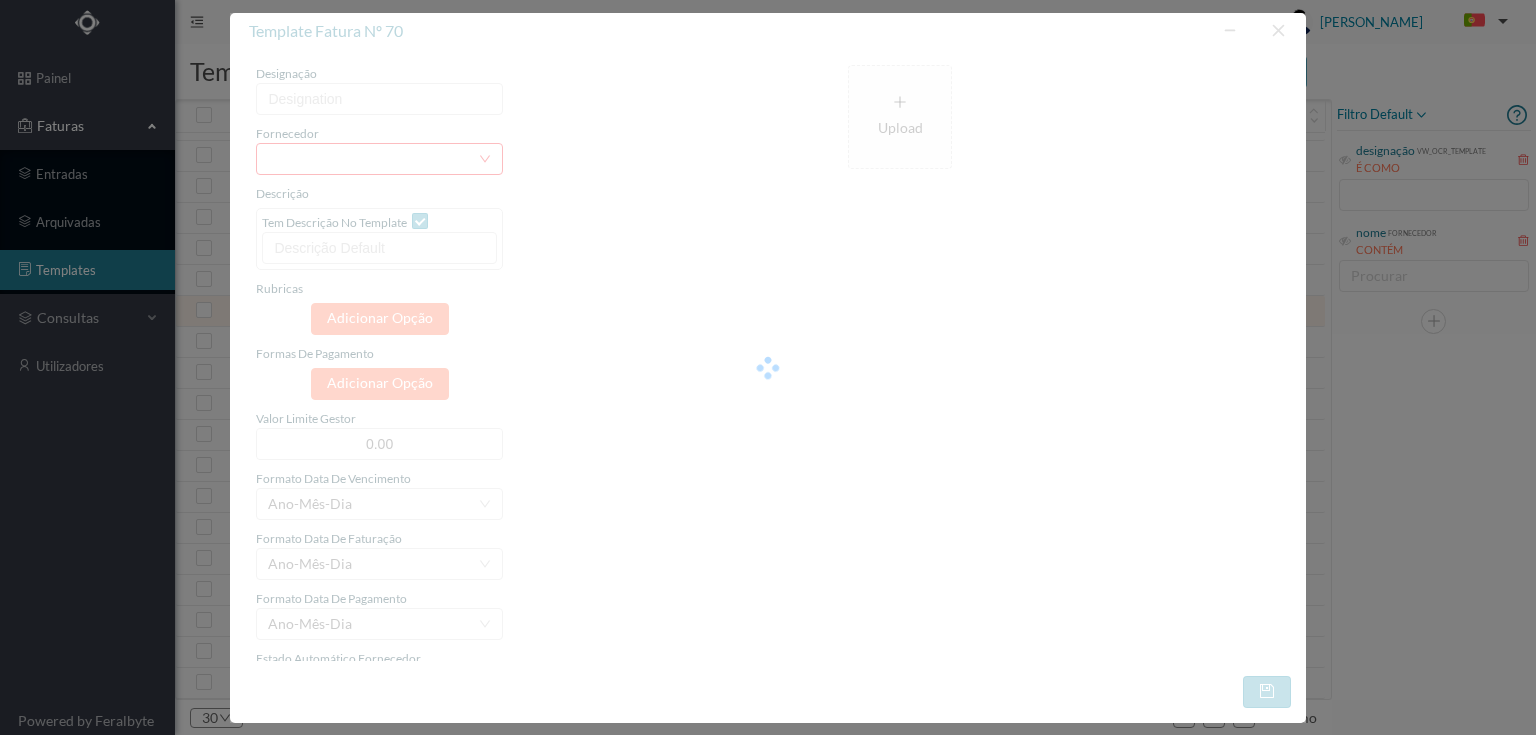 type on "[PERSON_NAME]" 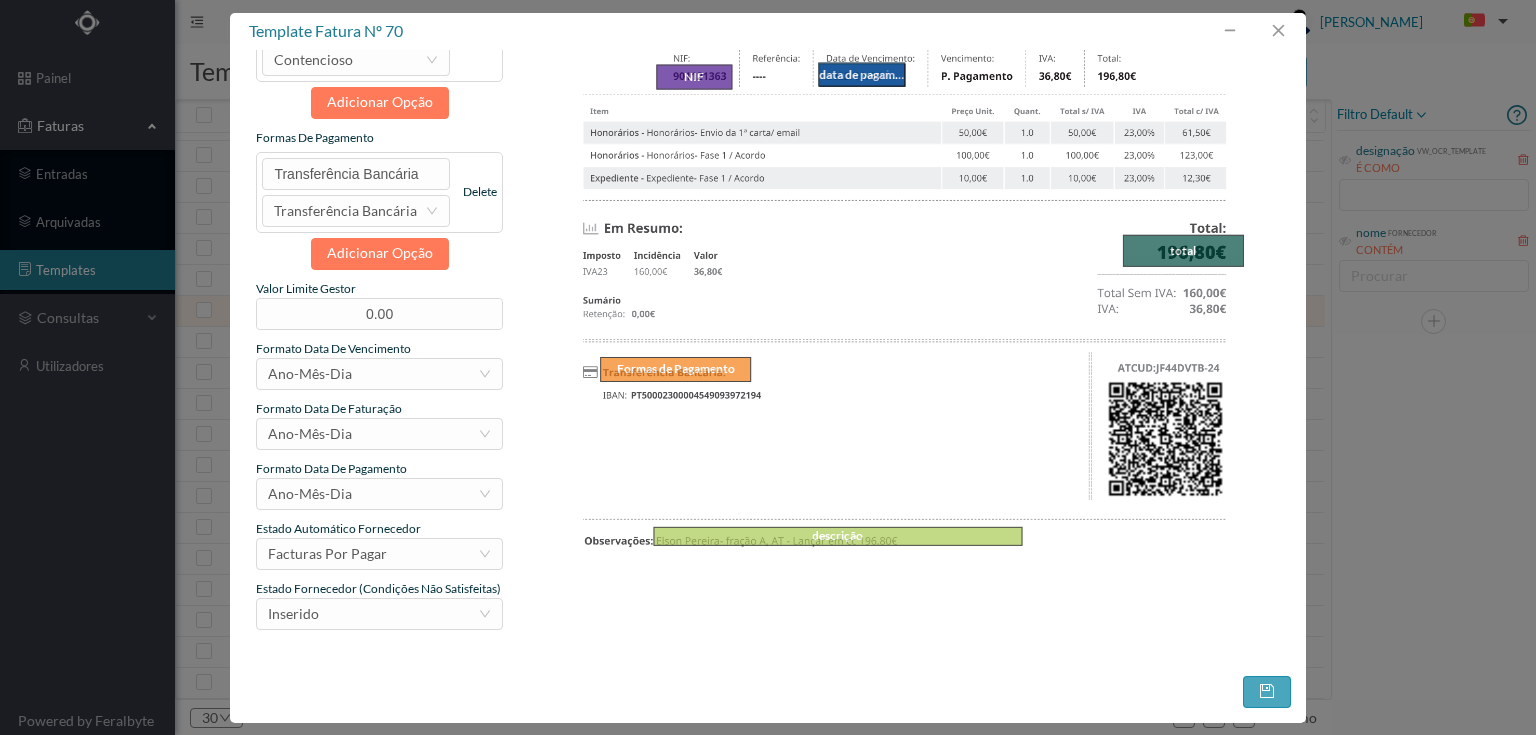 scroll, scrollTop: 320, scrollLeft: 0, axis: vertical 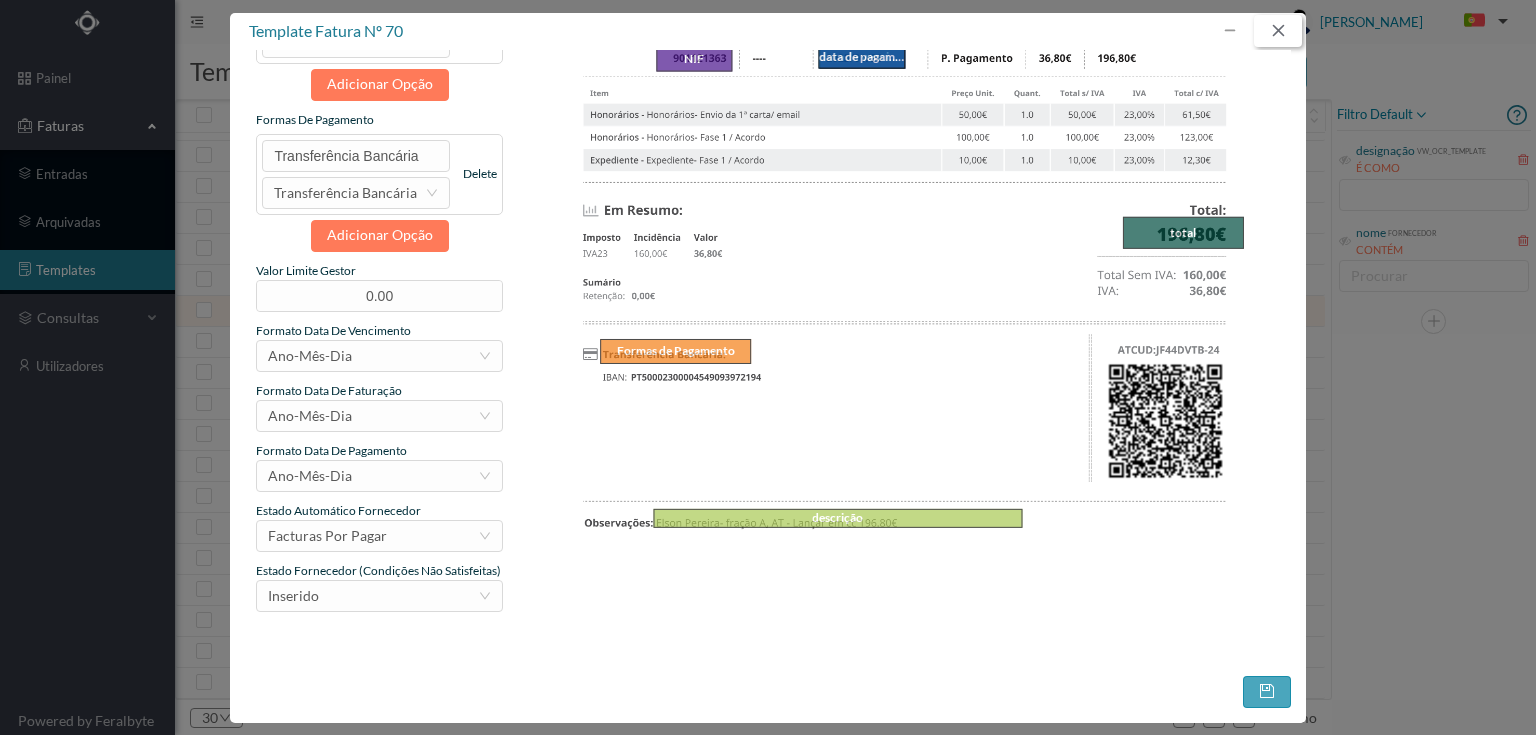 click at bounding box center [1278, 31] 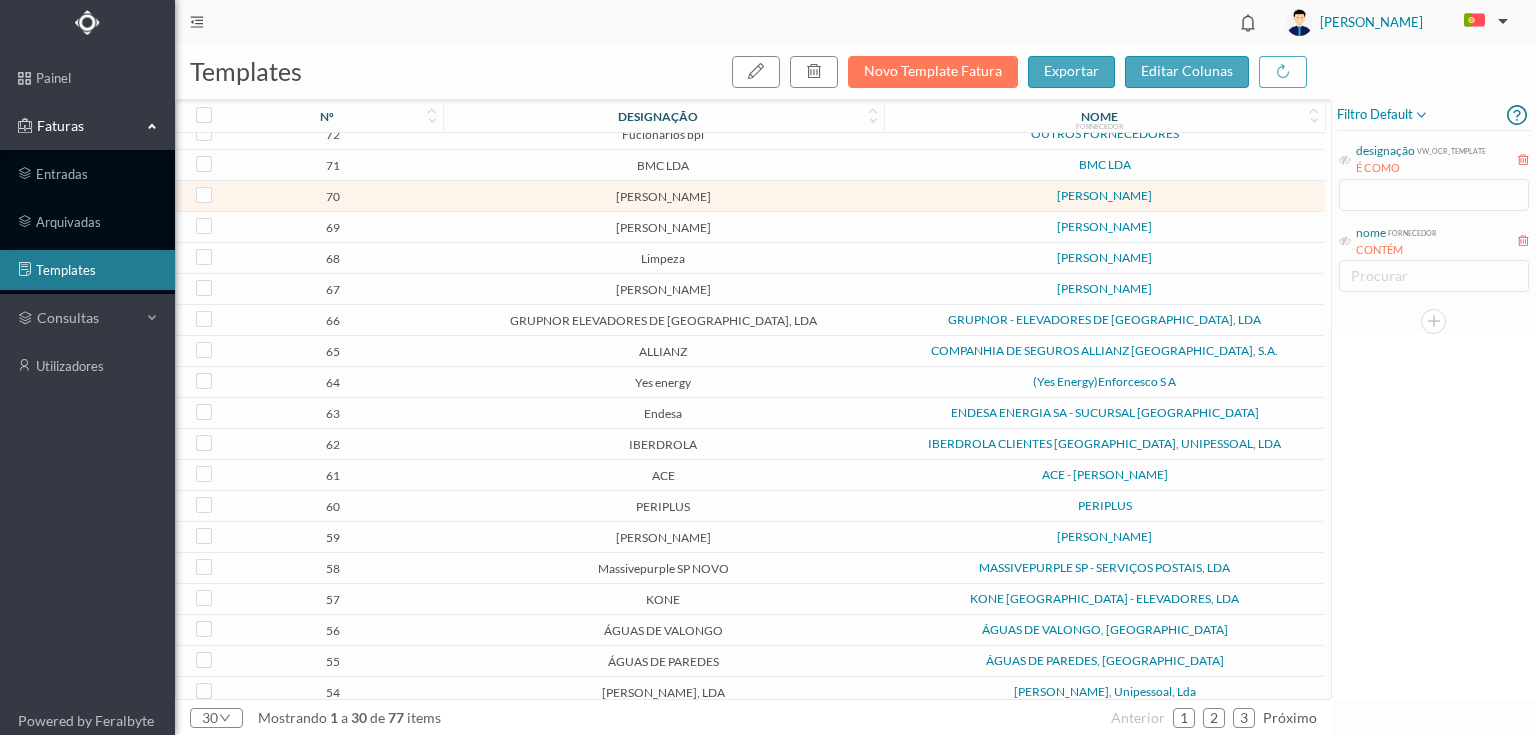 scroll, scrollTop: 356, scrollLeft: 0, axis: vertical 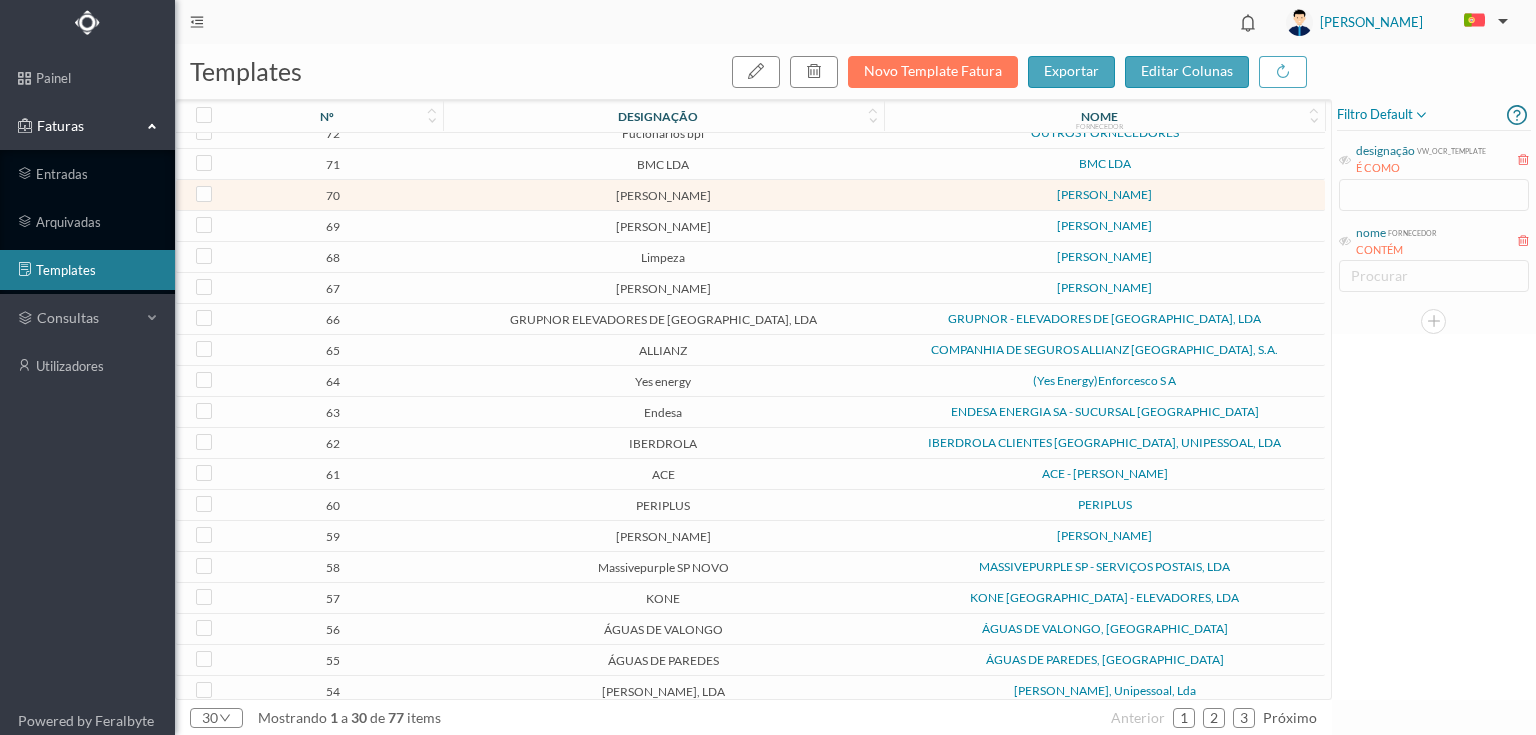 click on "ÁGUAS DE PAREDES" at bounding box center (663, 660) 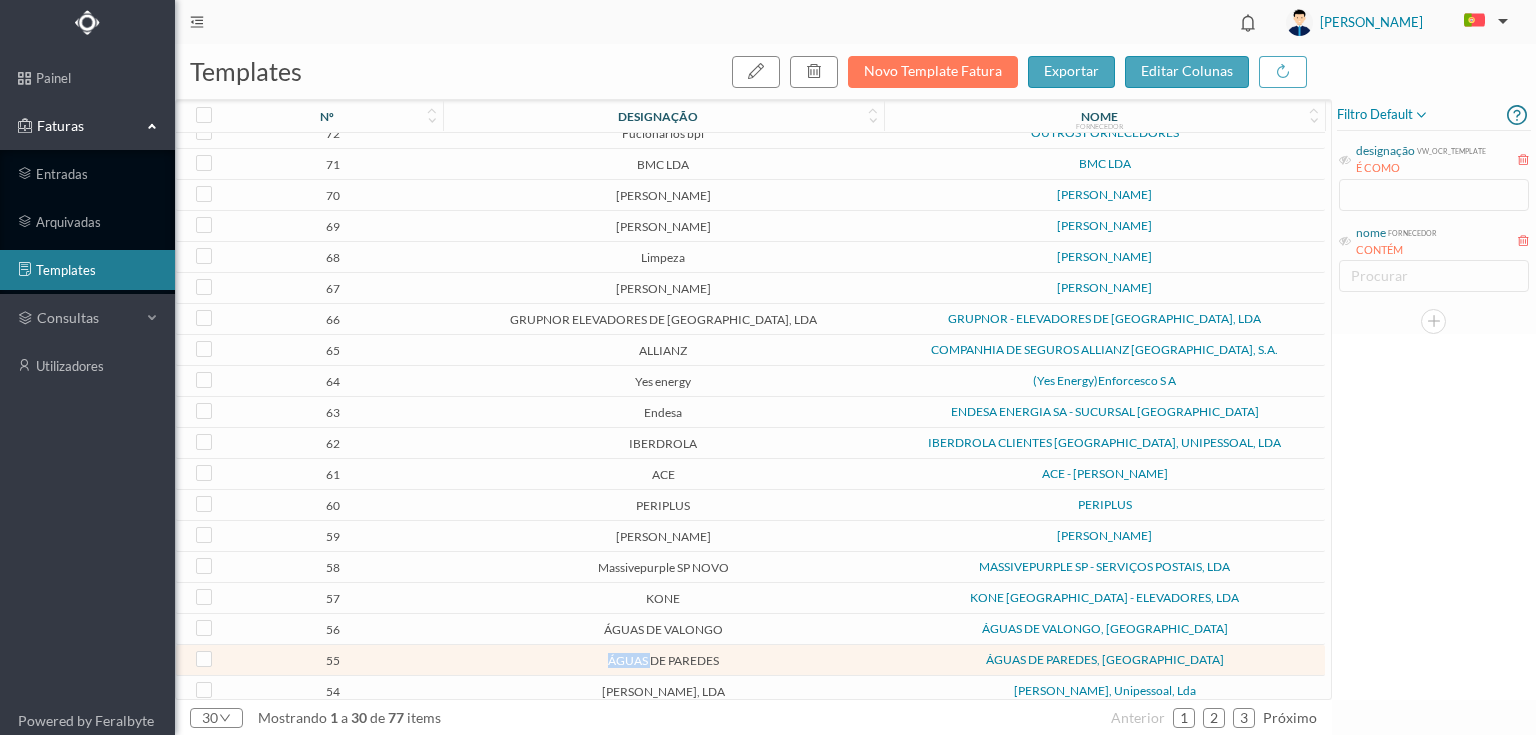 click on "ÁGUAS DE PAREDES" at bounding box center (663, 660) 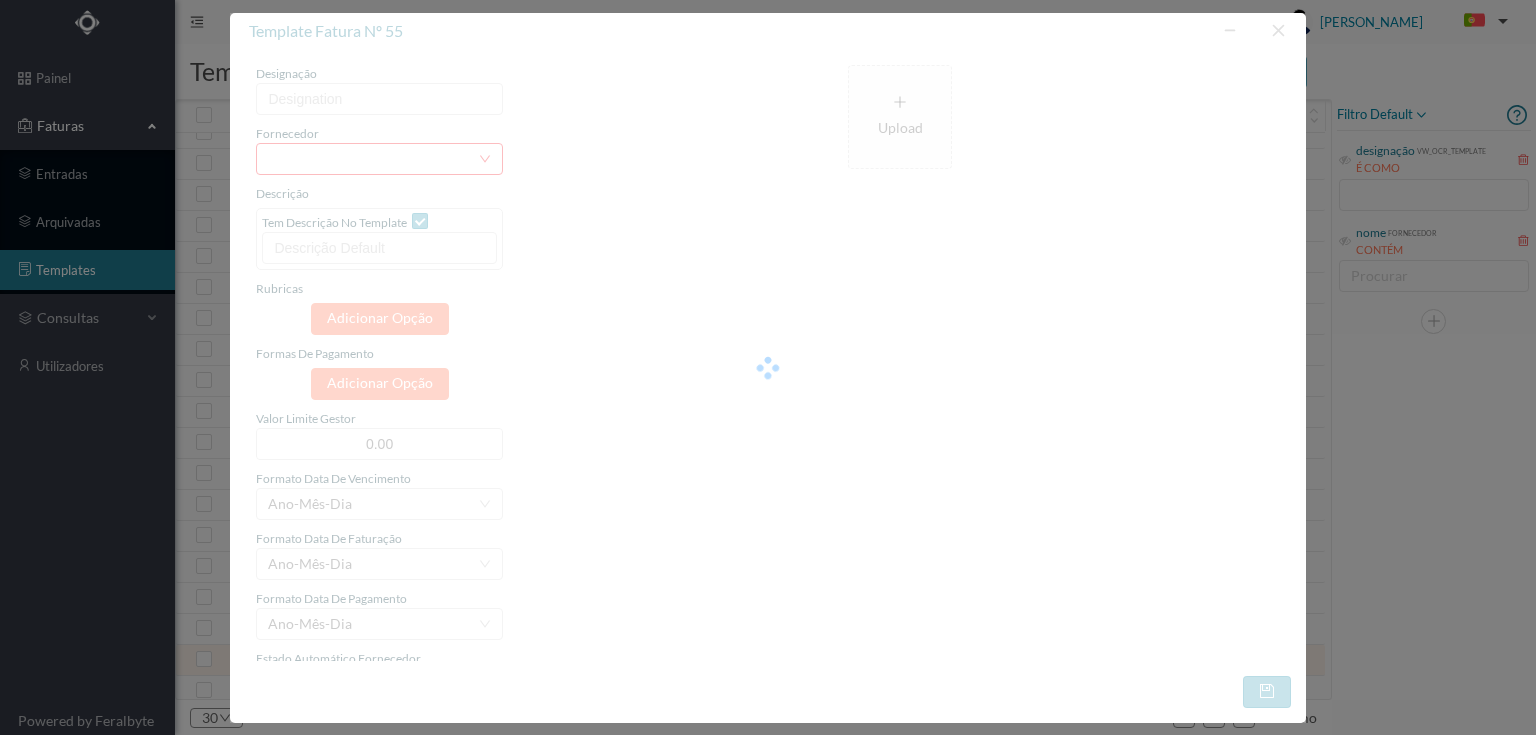 type on "ÁGUAS DE PAREDES" 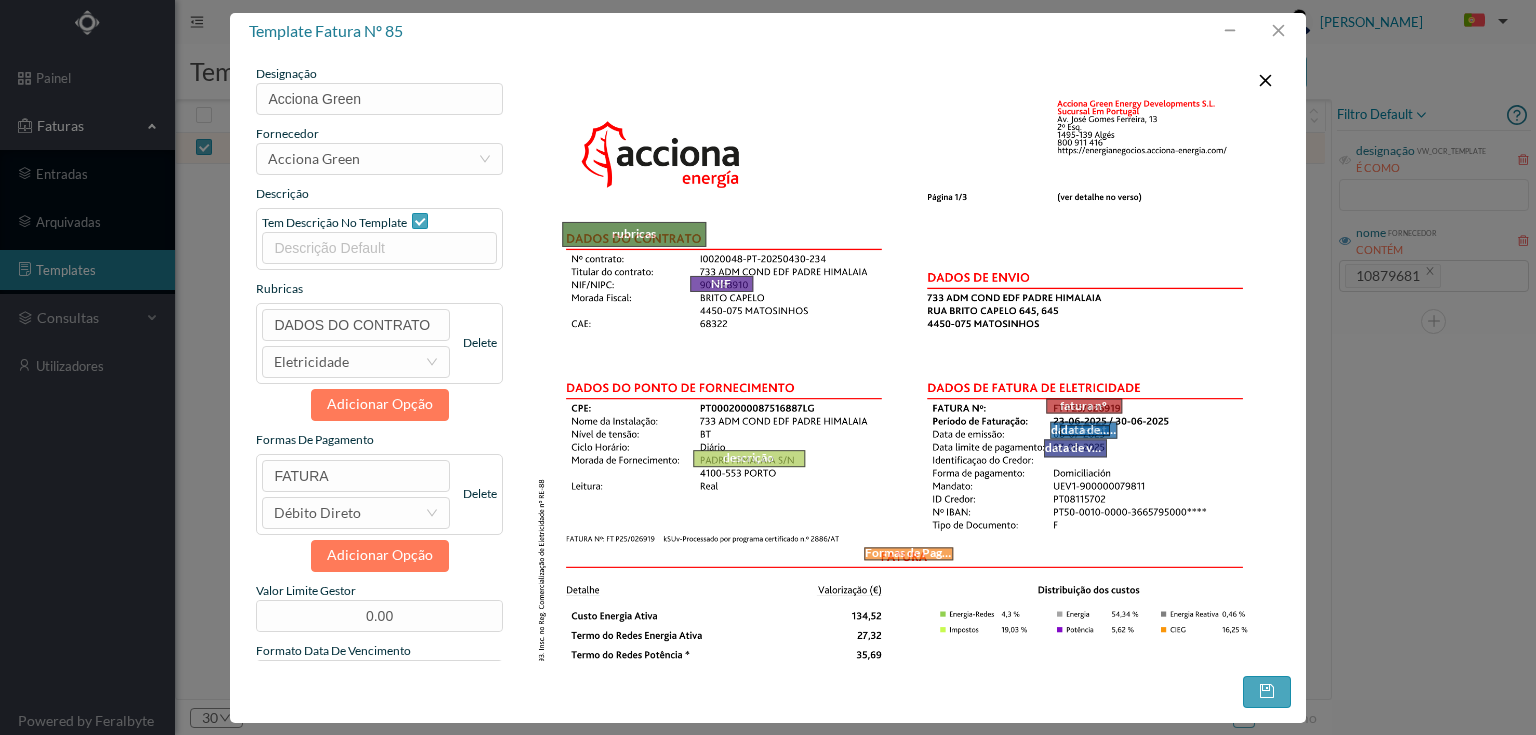scroll, scrollTop: 0, scrollLeft: 0, axis: both 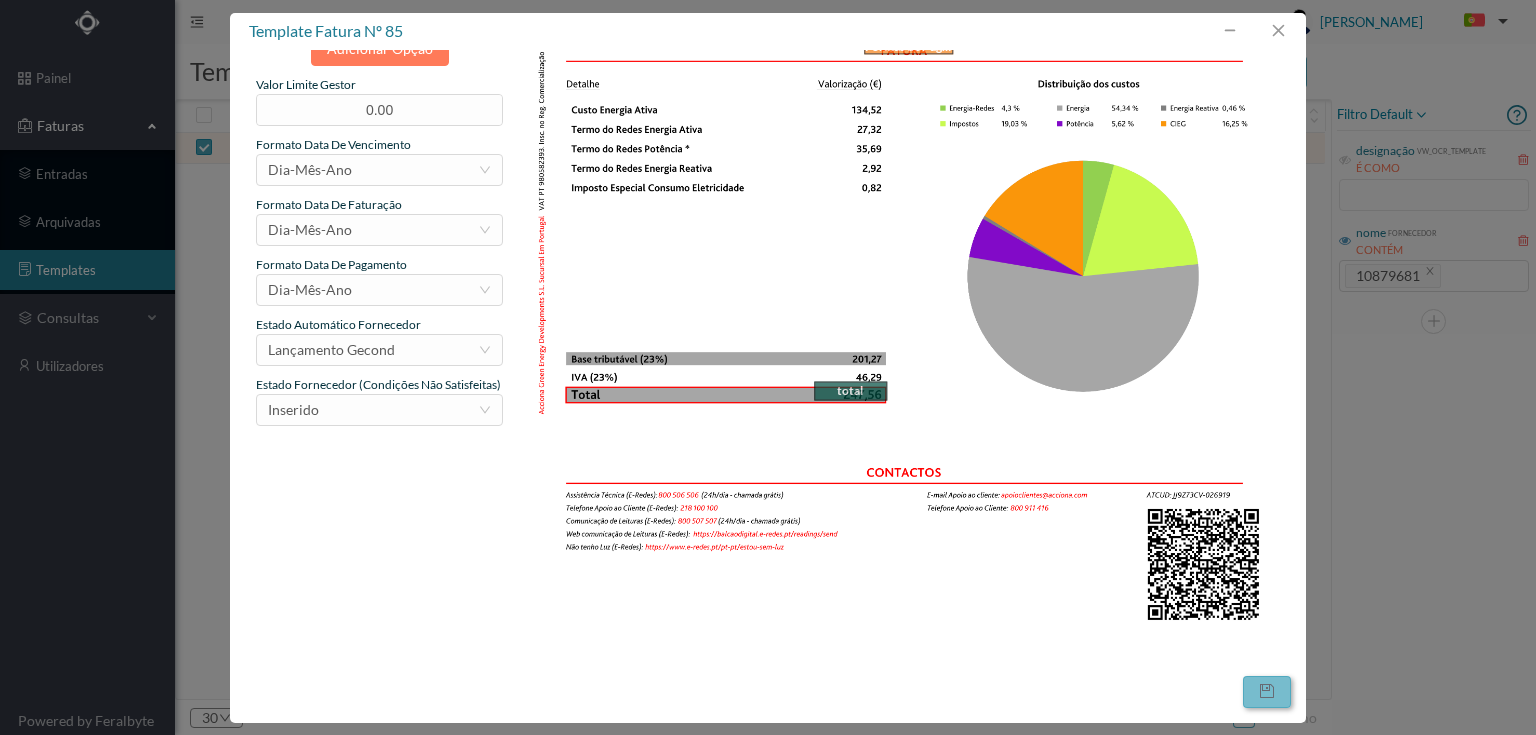 click at bounding box center [1267, 692] 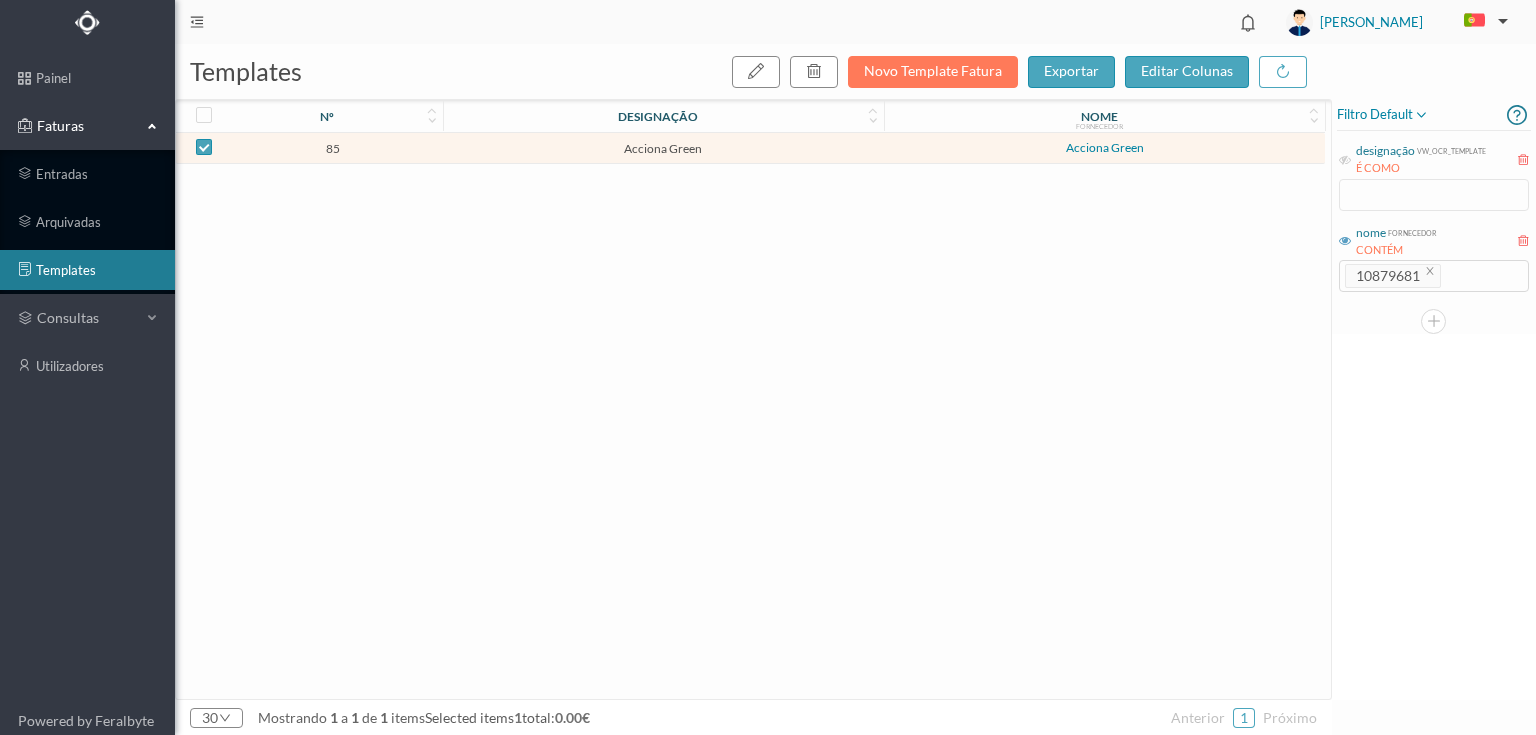 click on "Acciona Green" at bounding box center (663, 148) 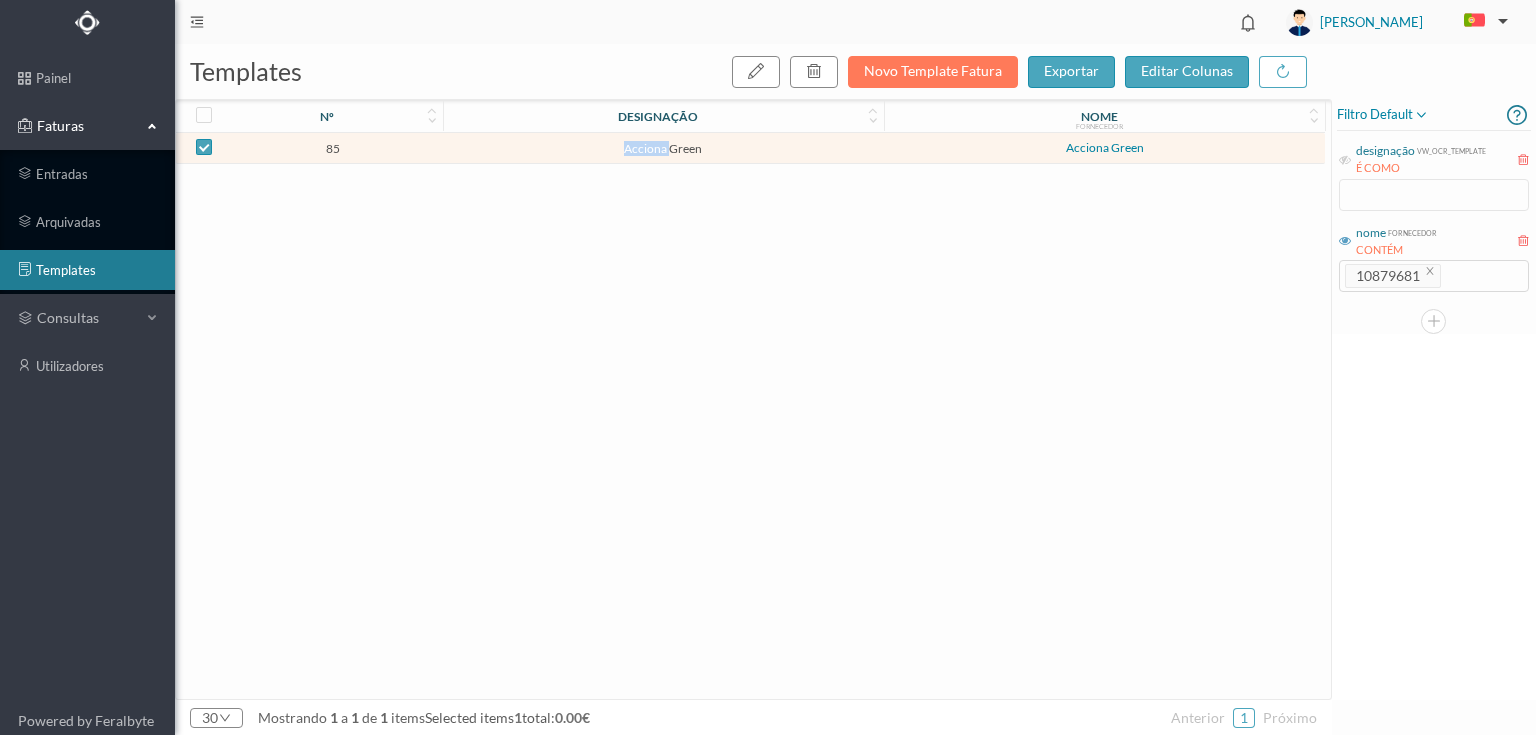 click on "Acciona Green" at bounding box center (663, 148) 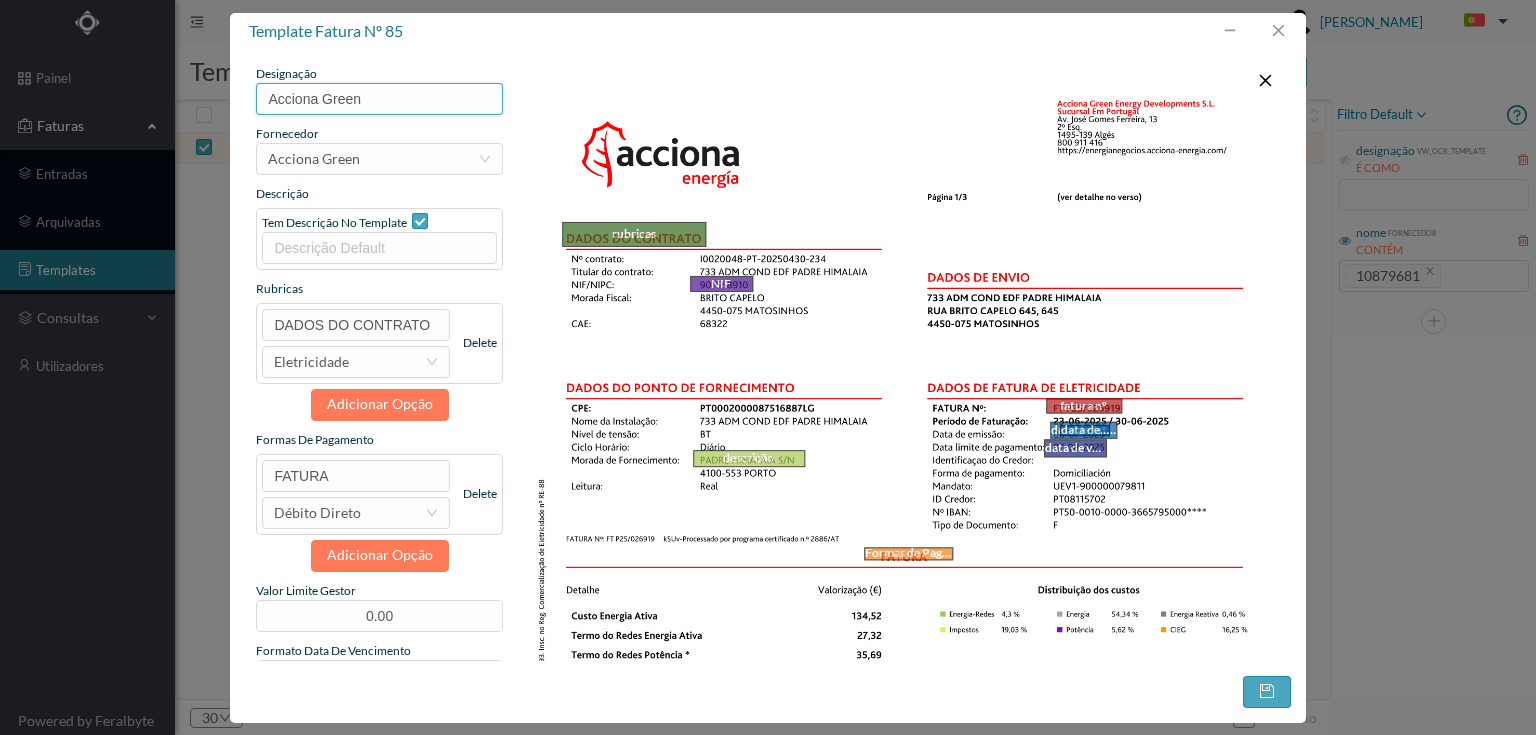 drag, startPoint x: 398, startPoint y: 100, endPoint x: 230, endPoint y: 97, distance: 168.02678 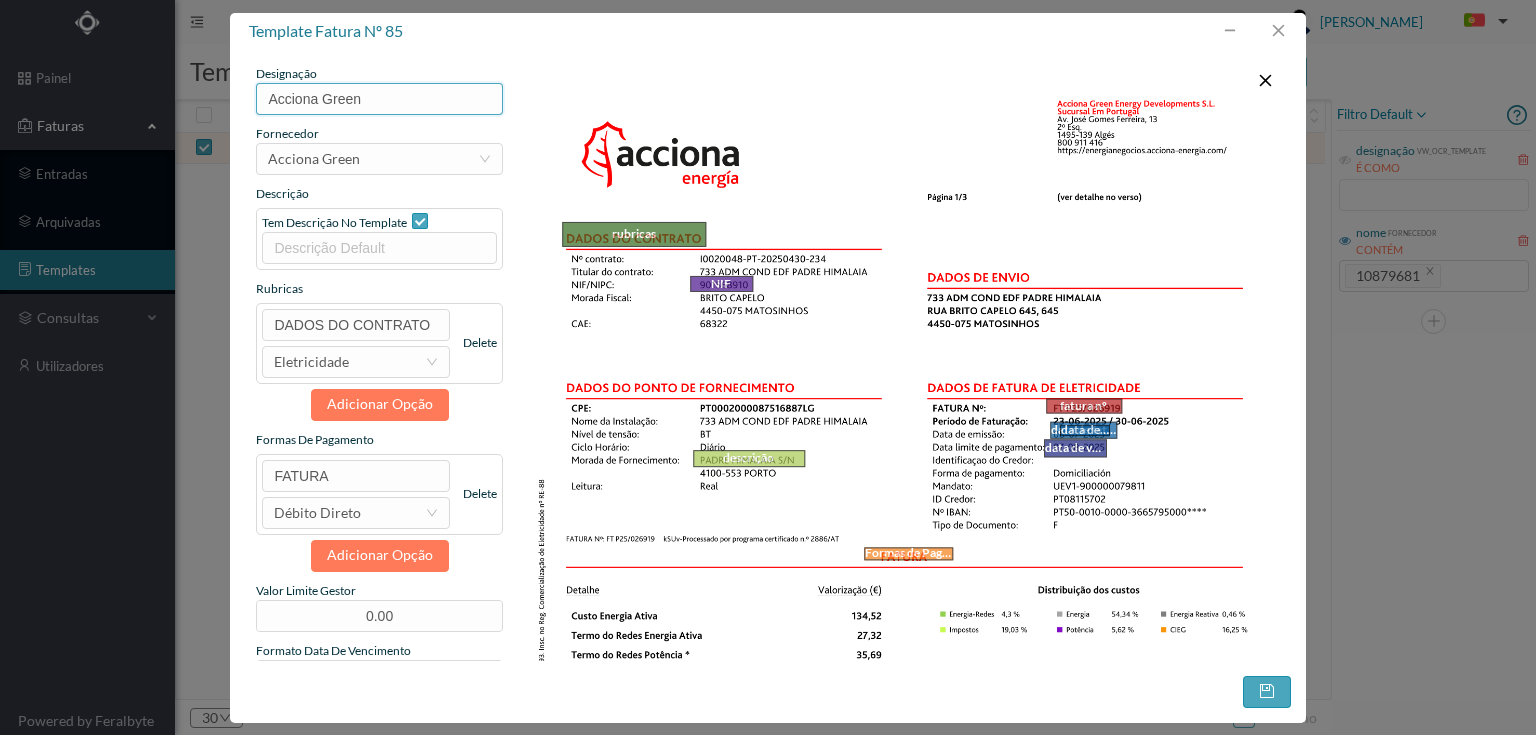 click on "designação Acciona Green fornecedor selecionar Acciona Green   descrição tem descrição no template rubricas DADOS DO CONTRATO selecionar Eletricidade   delete Adicionar Opção Formas de Pagamento FATURA selecionar débito direto   delete Adicionar Opção valor limite gestor 0.00 formato data de vencimento selecionar Dia-Mês-Ano   formato data de faturação selecionar Dia-Mês-Ano   formato data de pagamento selecionar Dia-Mês-Ano   estado automático fornecedor selecionar Lançamento Gecond   estado fornecedor (condições não satisfeitas) selecionar Inserido   descrição fatura nº NIF data de vencimento data de faturação data de pagamento total rubricas Formas de Pagamento" at bounding box center [767, 355] 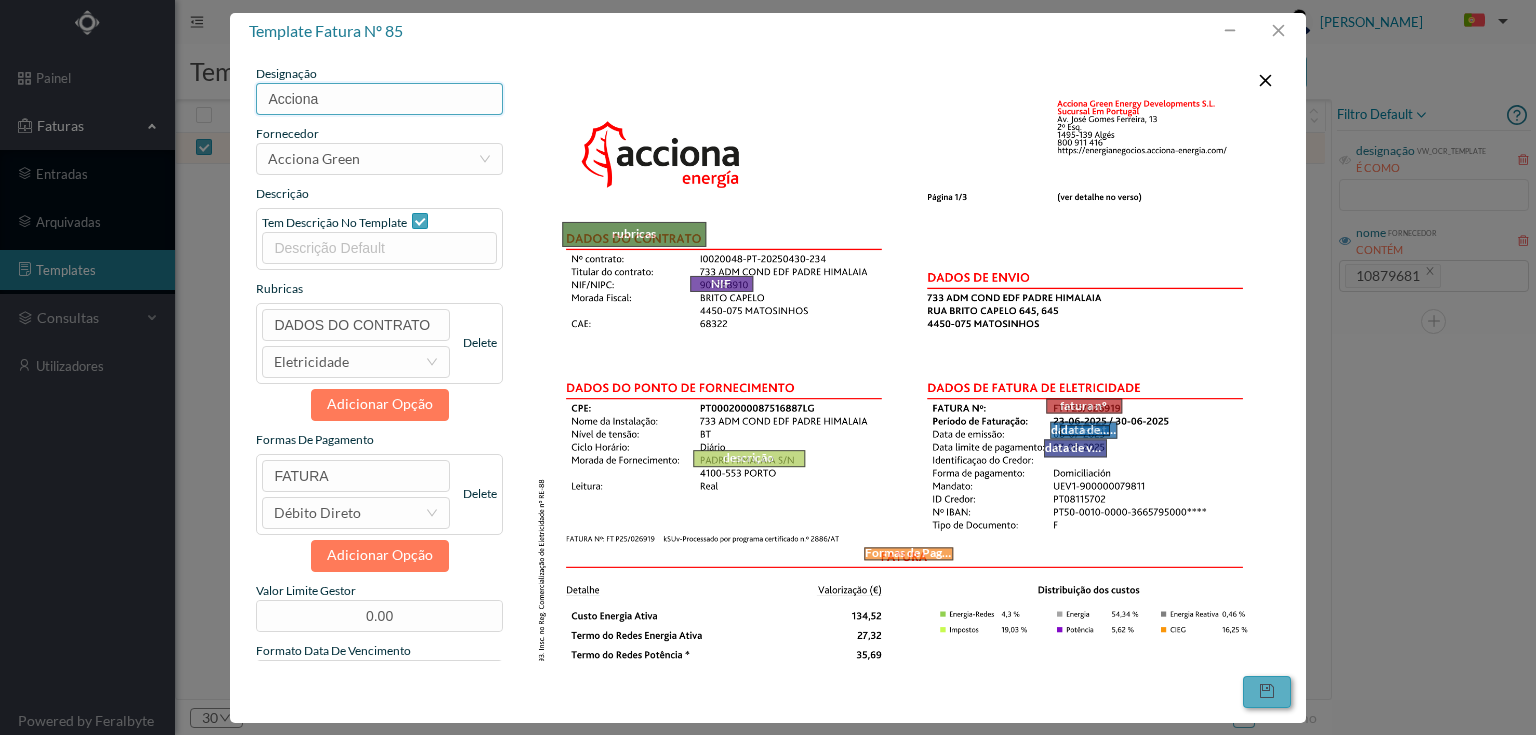 type on "Acciona" 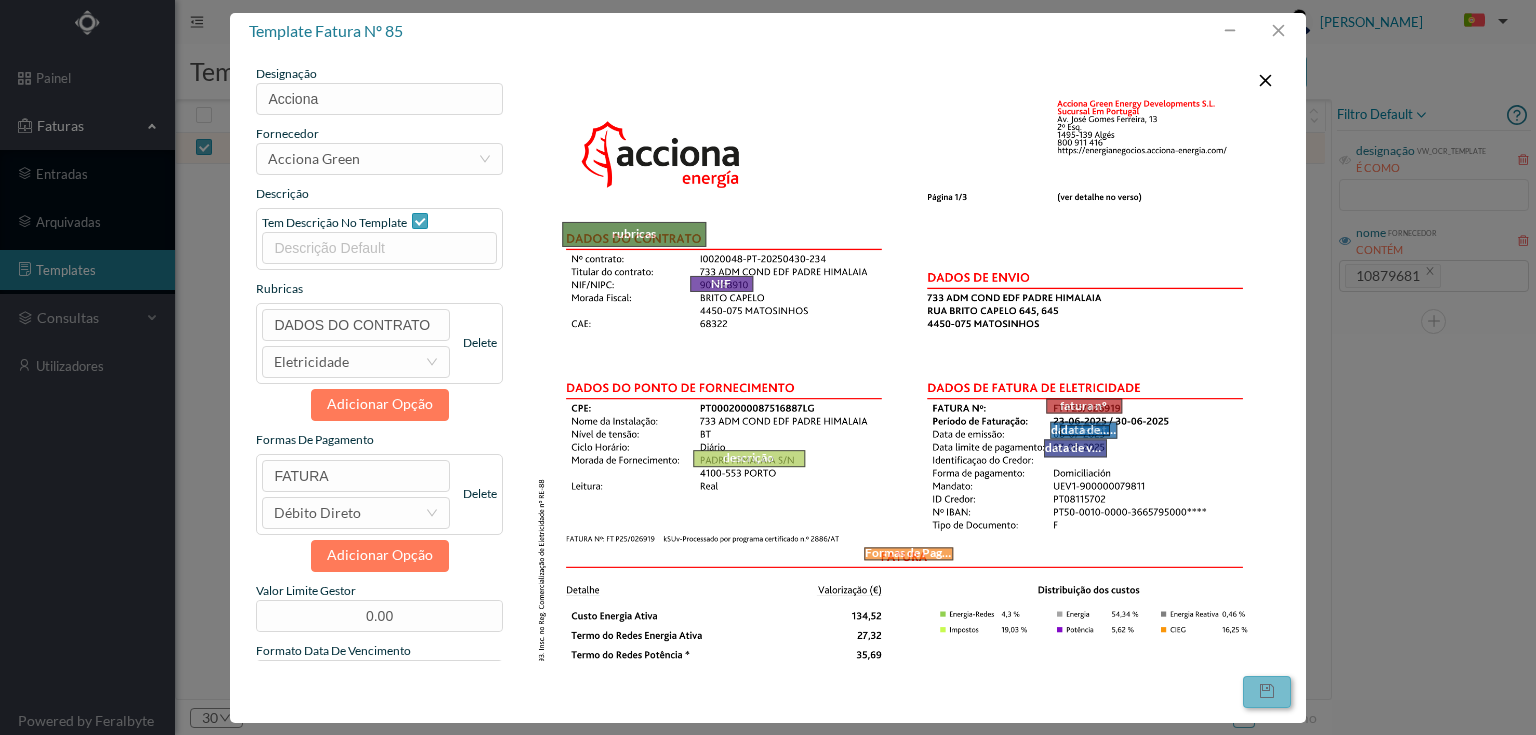 click at bounding box center [1267, 692] 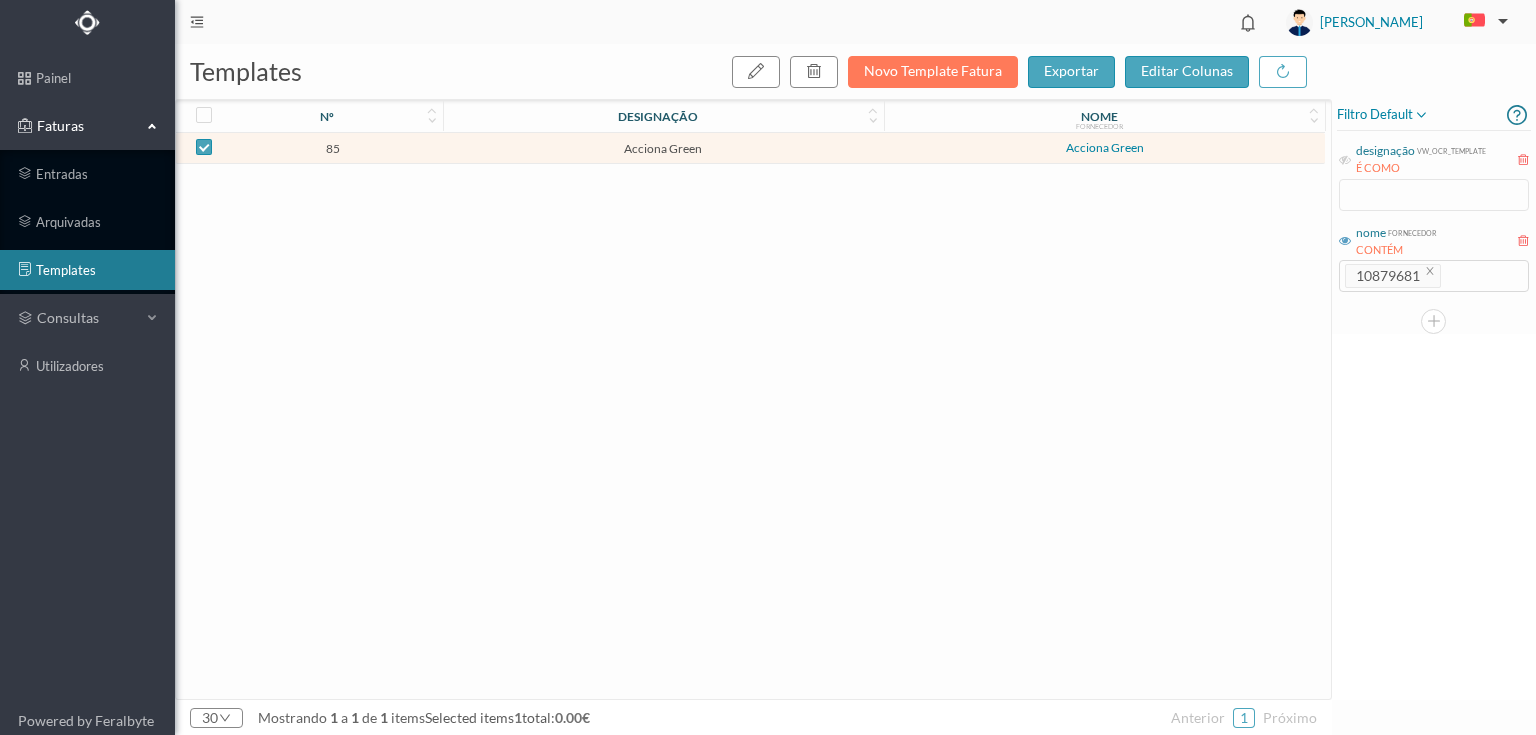 click on "Acciona Green" at bounding box center (663, 148) 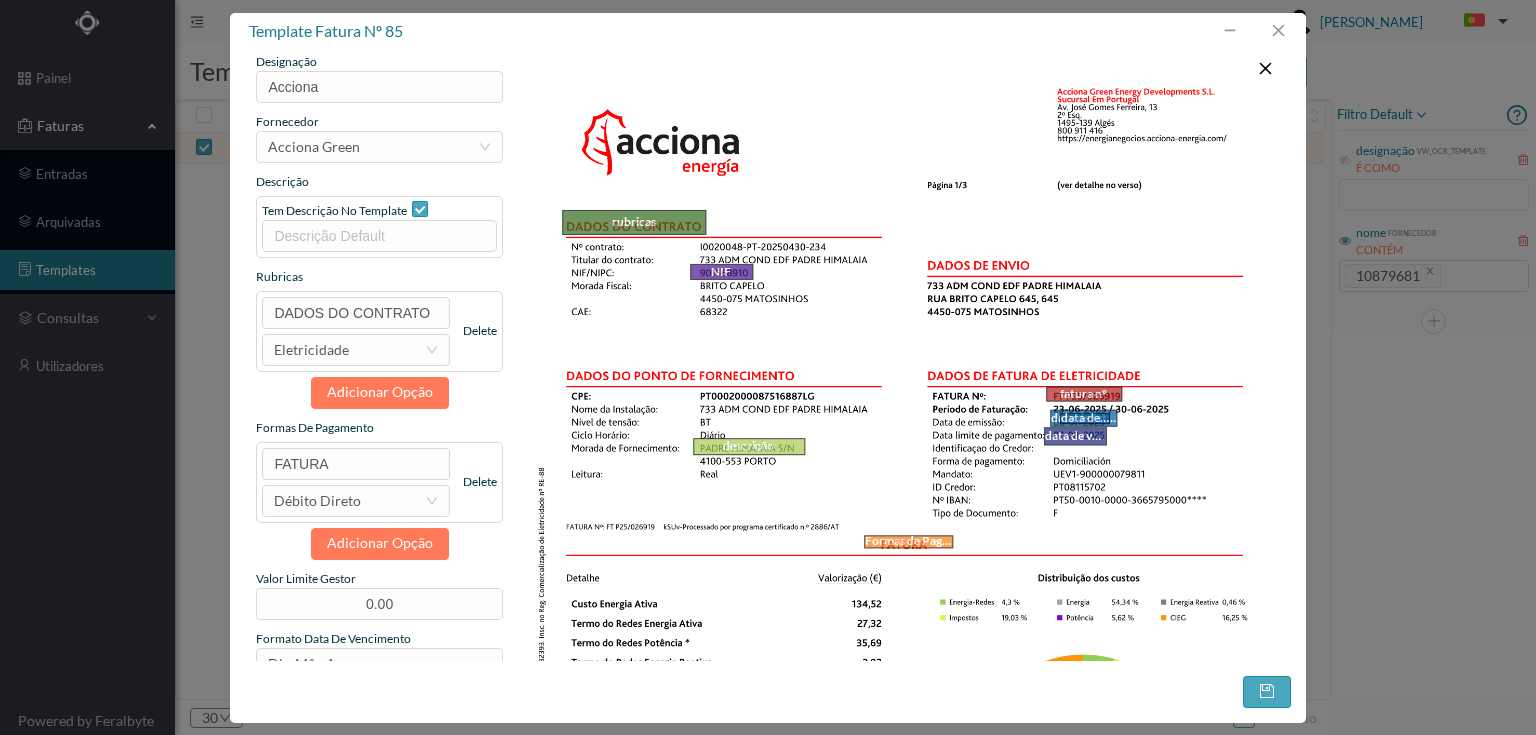scroll, scrollTop: 0, scrollLeft: 0, axis: both 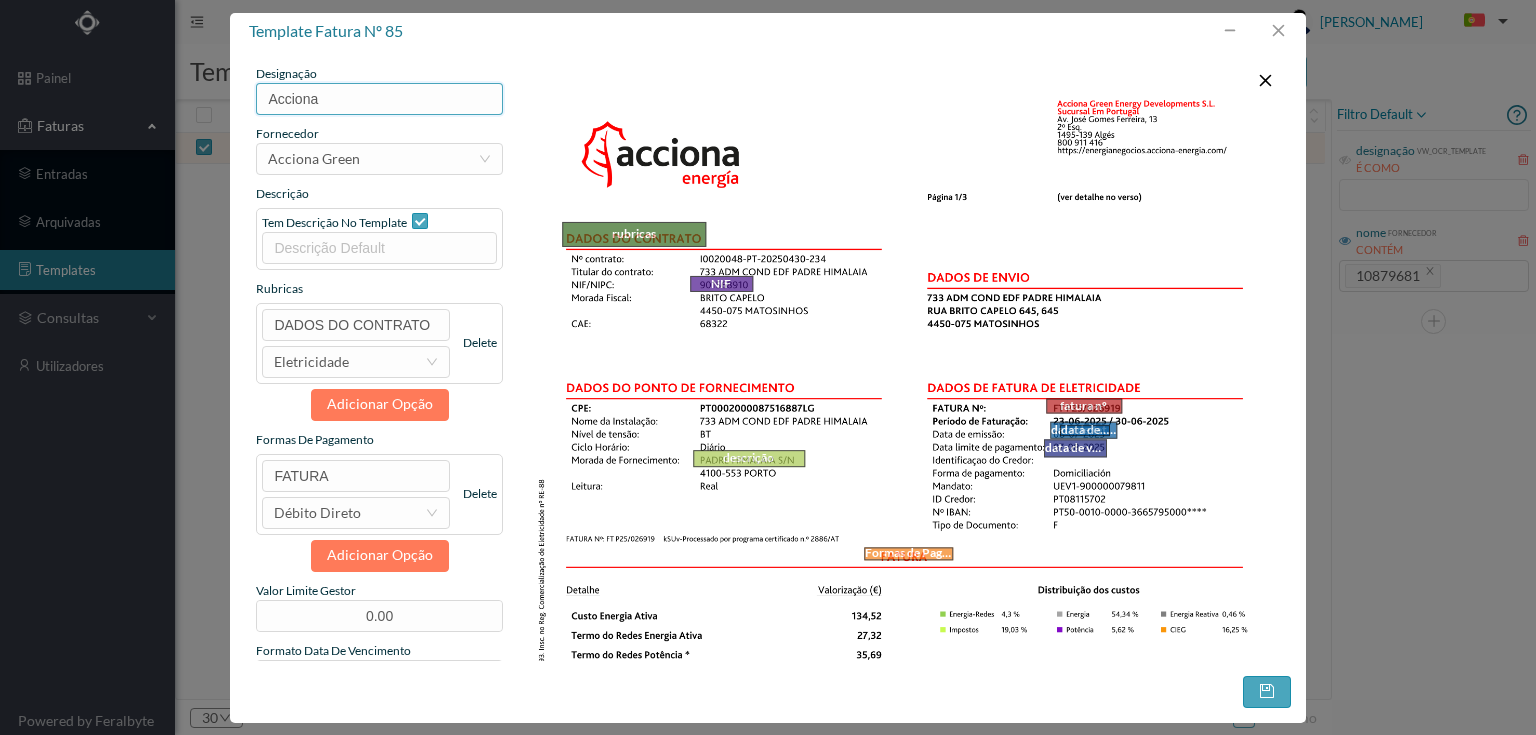 click on "Acciona" at bounding box center [379, 99] 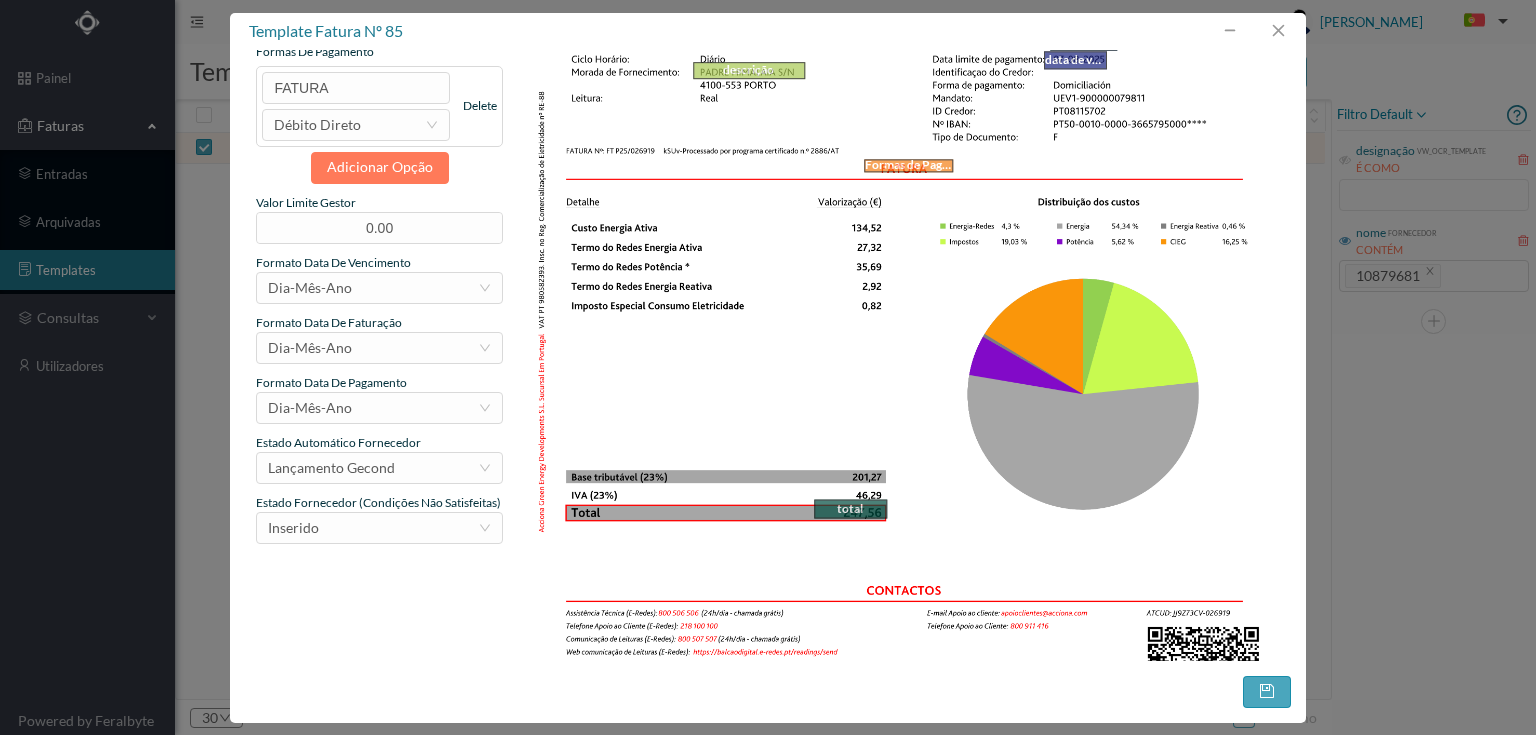 scroll, scrollTop: 400, scrollLeft: 0, axis: vertical 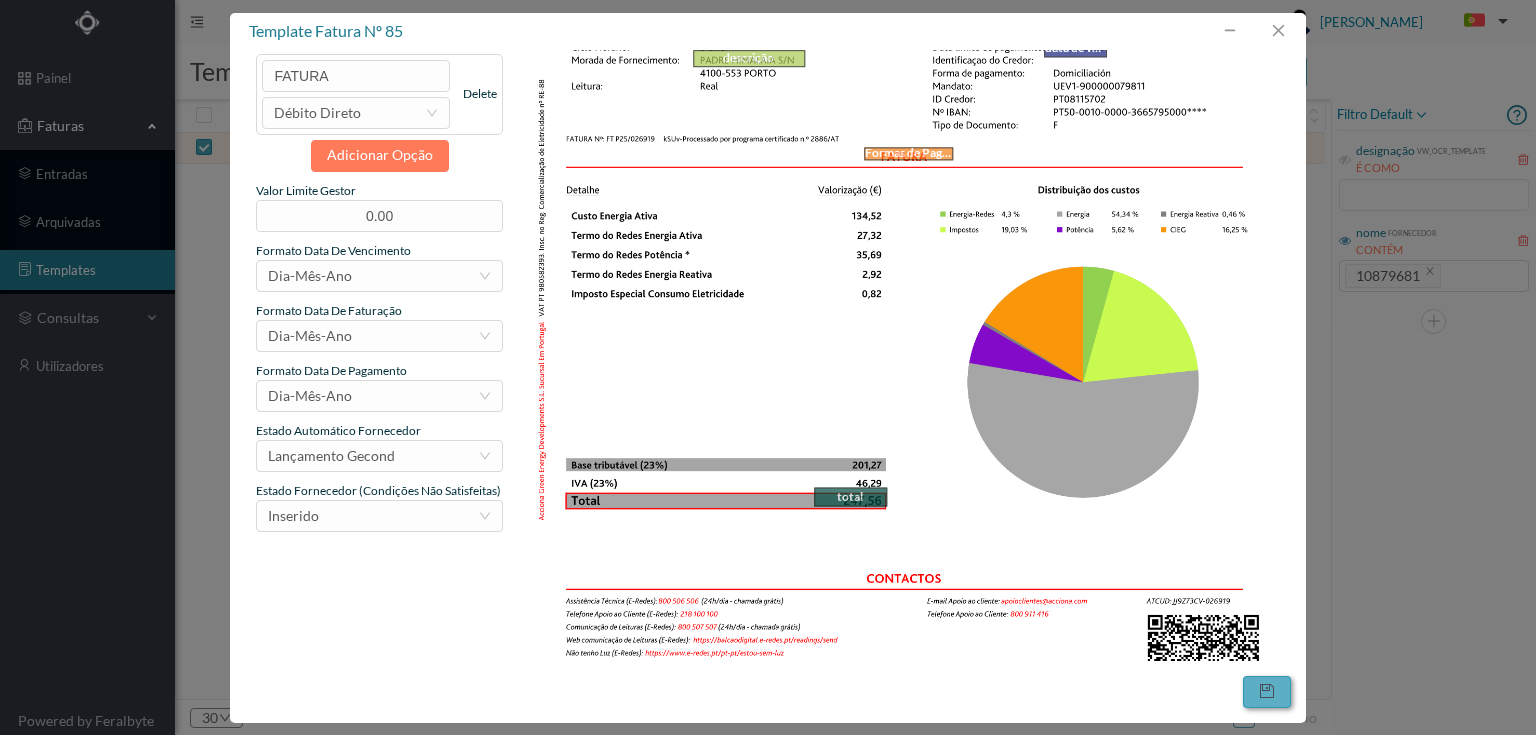 type on "Acciona energía" 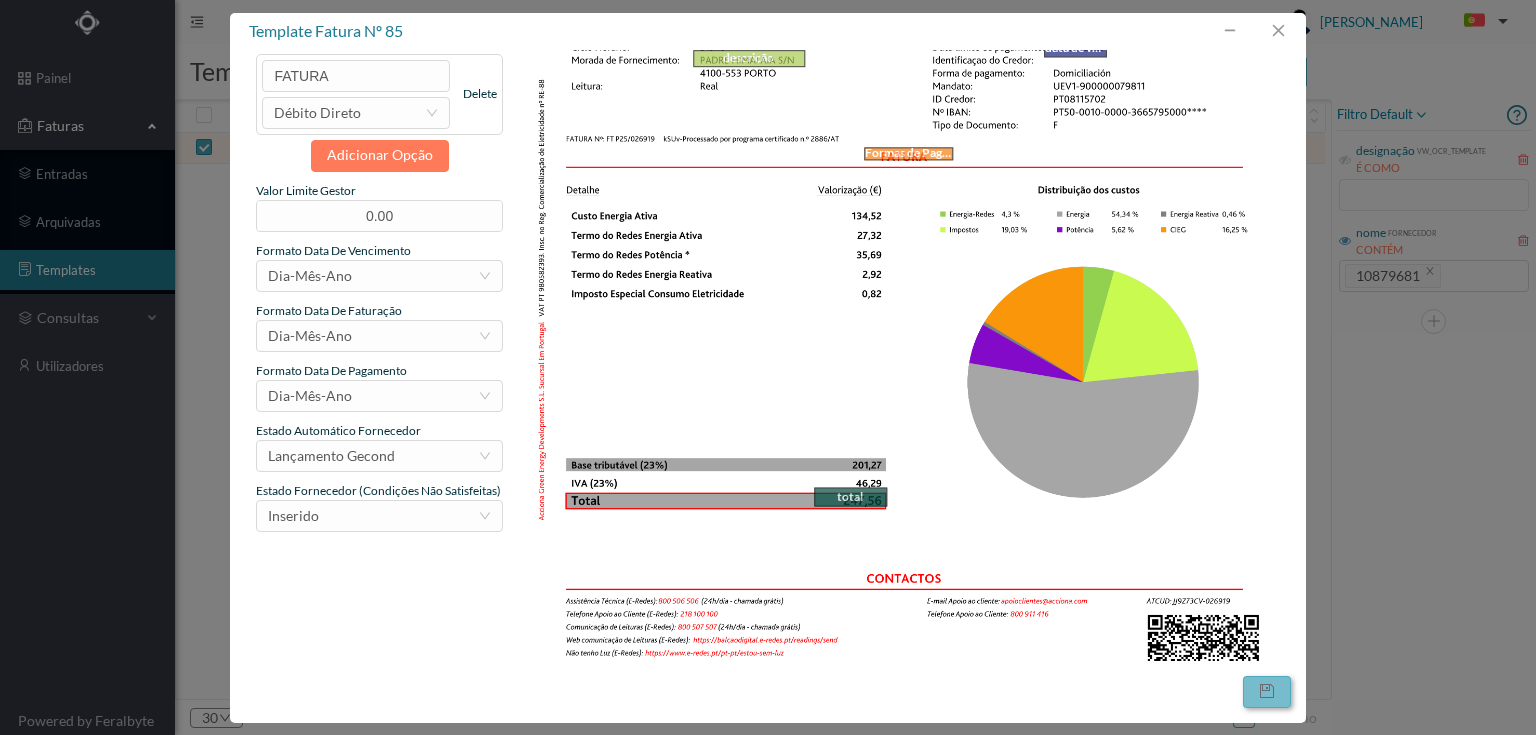 click at bounding box center [1267, 692] 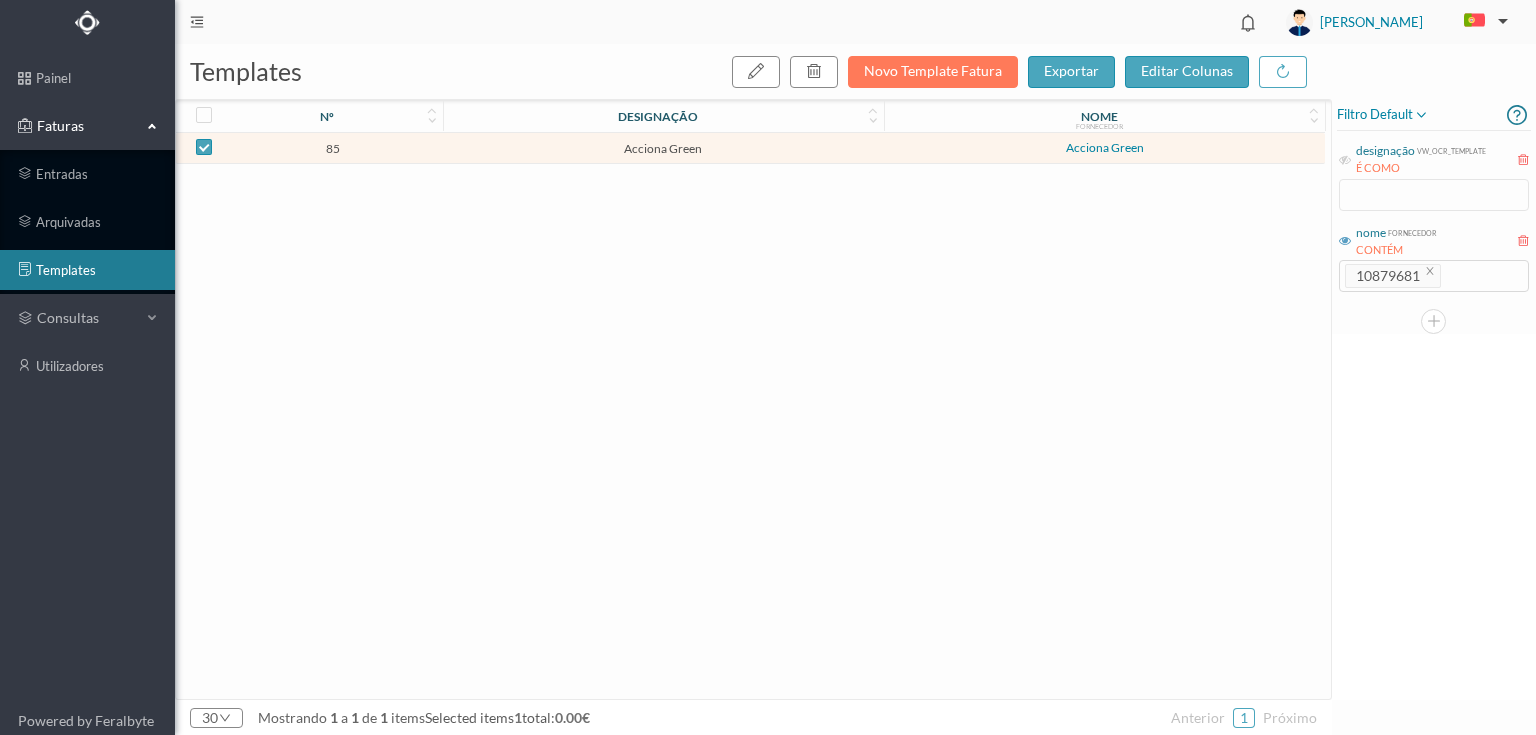 click on "Acciona Green" at bounding box center [663, 148] 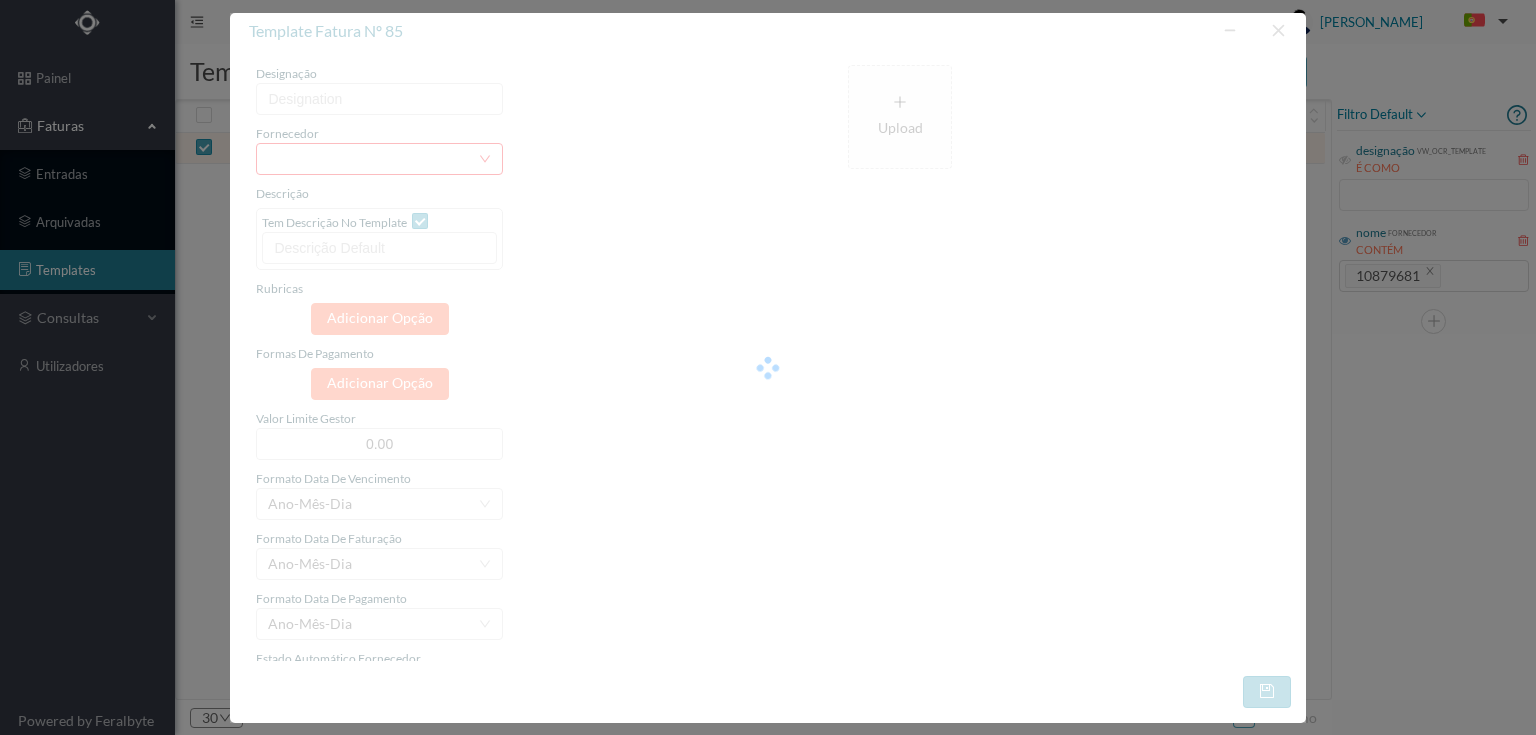 type on "Acciona energía" 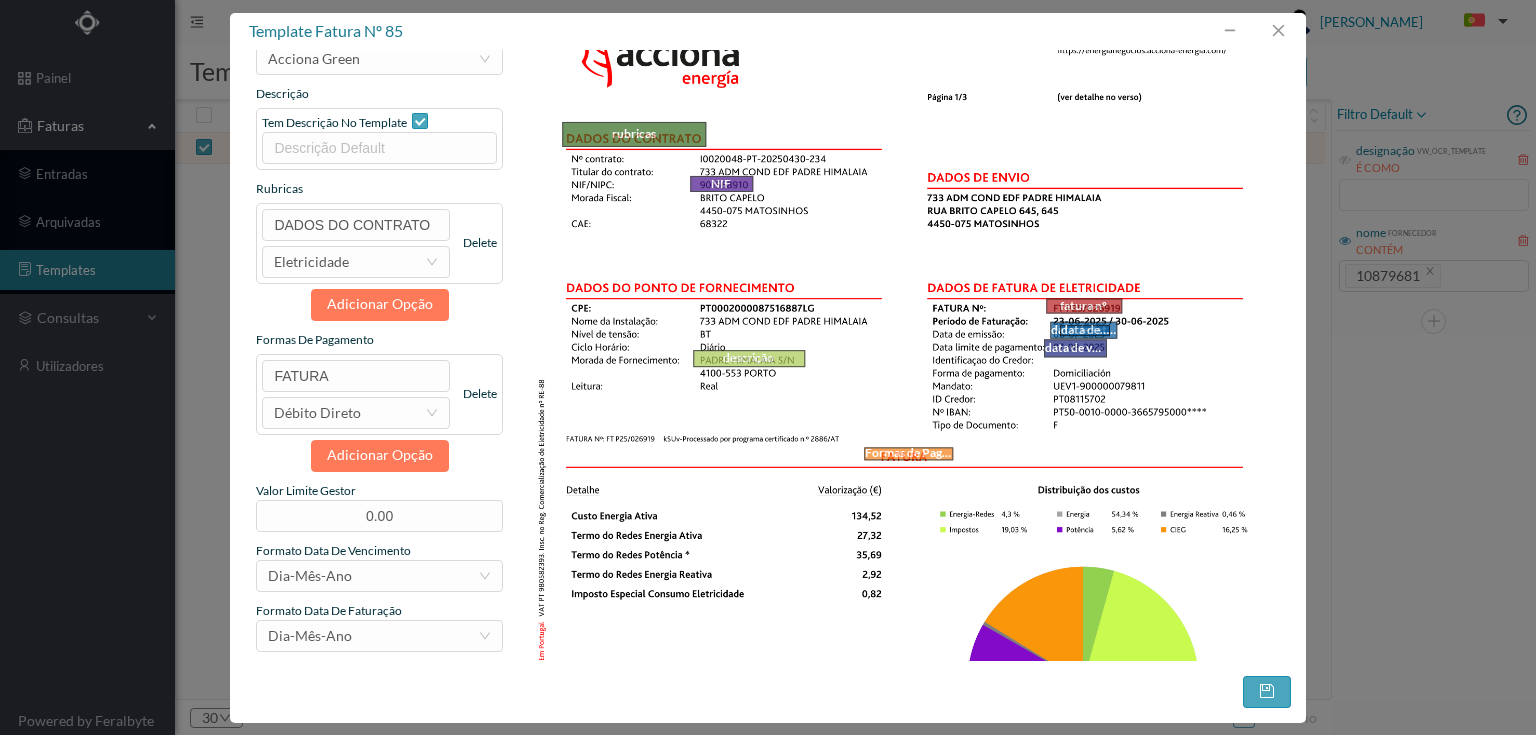 scroll, scrollTop: 0, scrollLeft: 0, axis: both 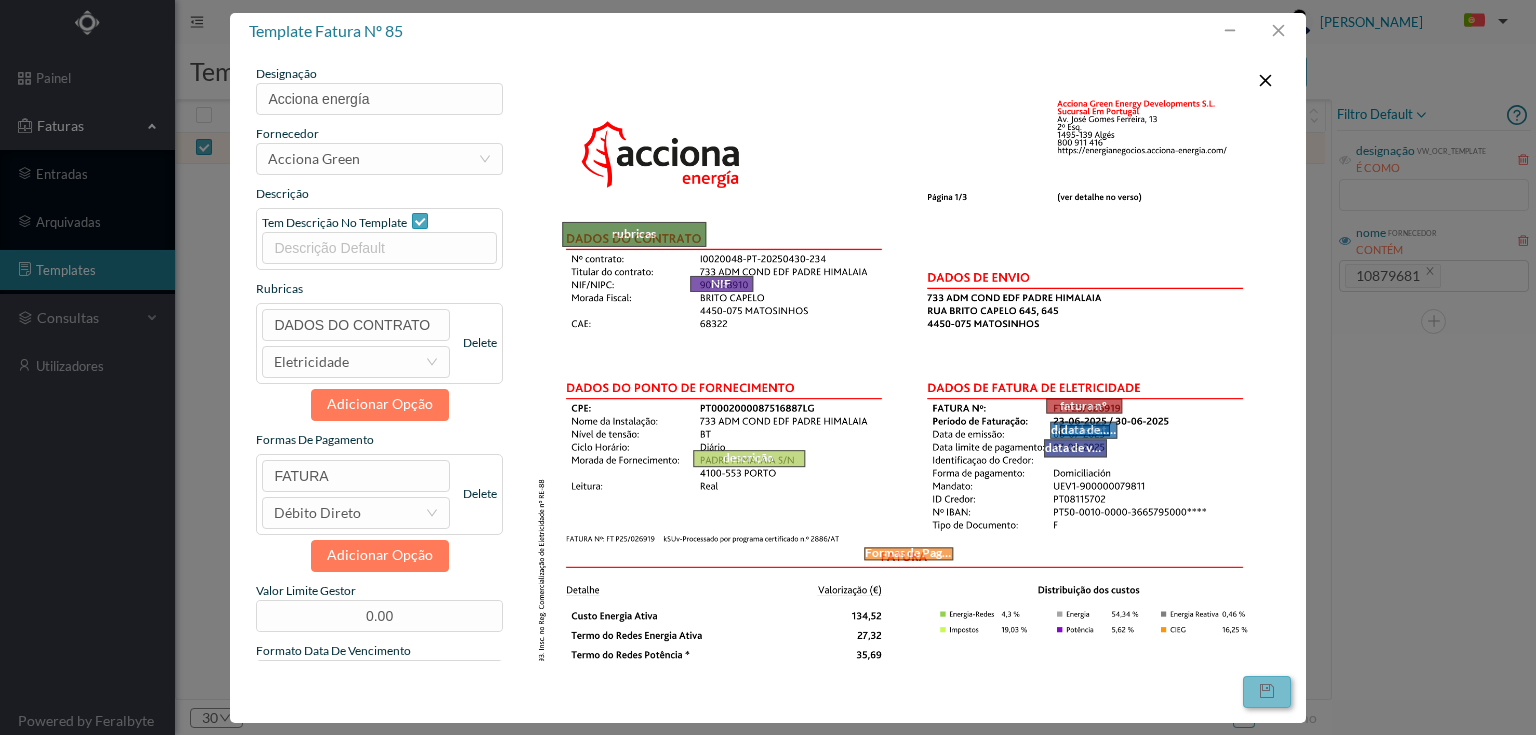 click at bounding box center [1267, 692] 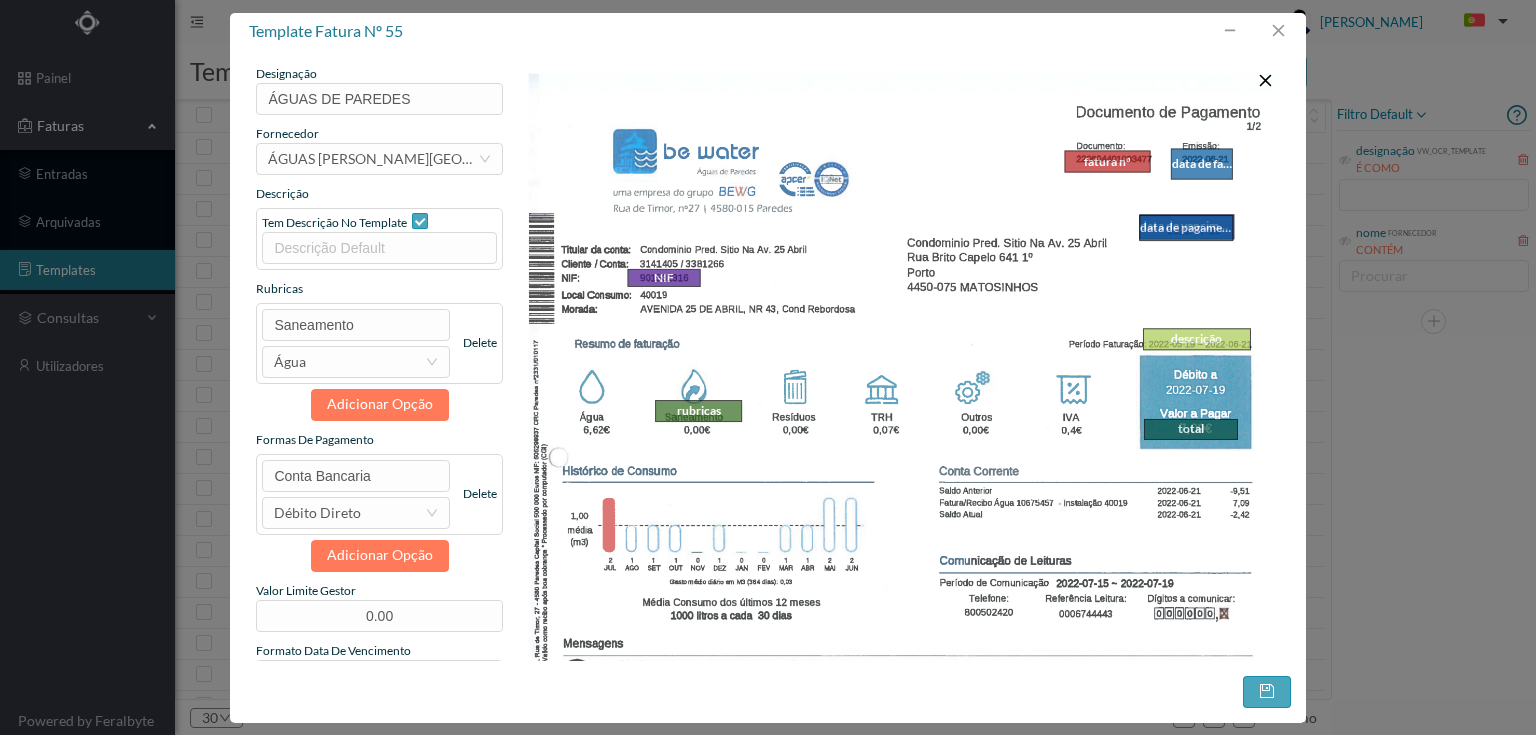 scroll, scrollTop: 0, scrollLeft: 0, axis: both 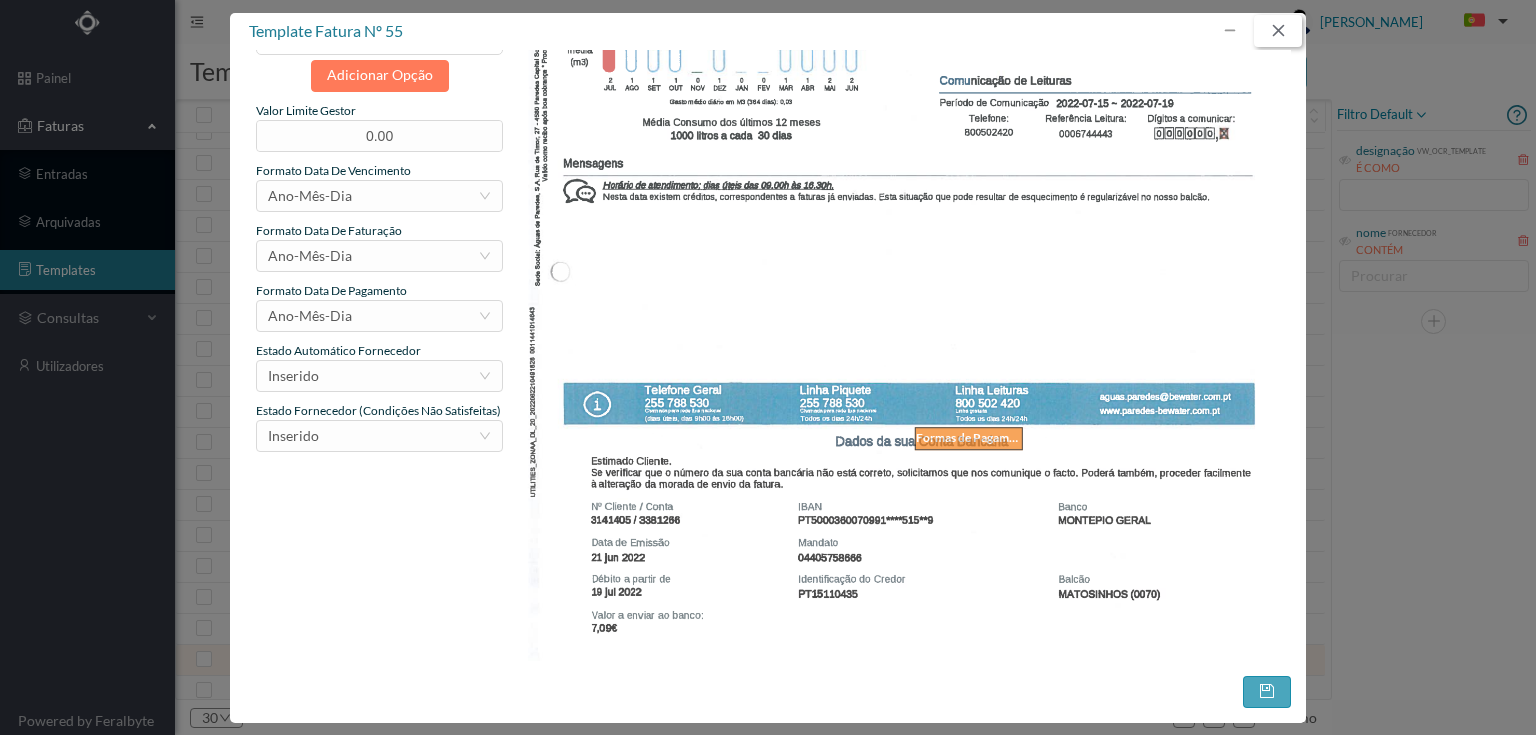 drag, startPoint x: 1283, startPoint y: 24, endPoint x: 1223, endPoint y: 4, distance: 63.245552 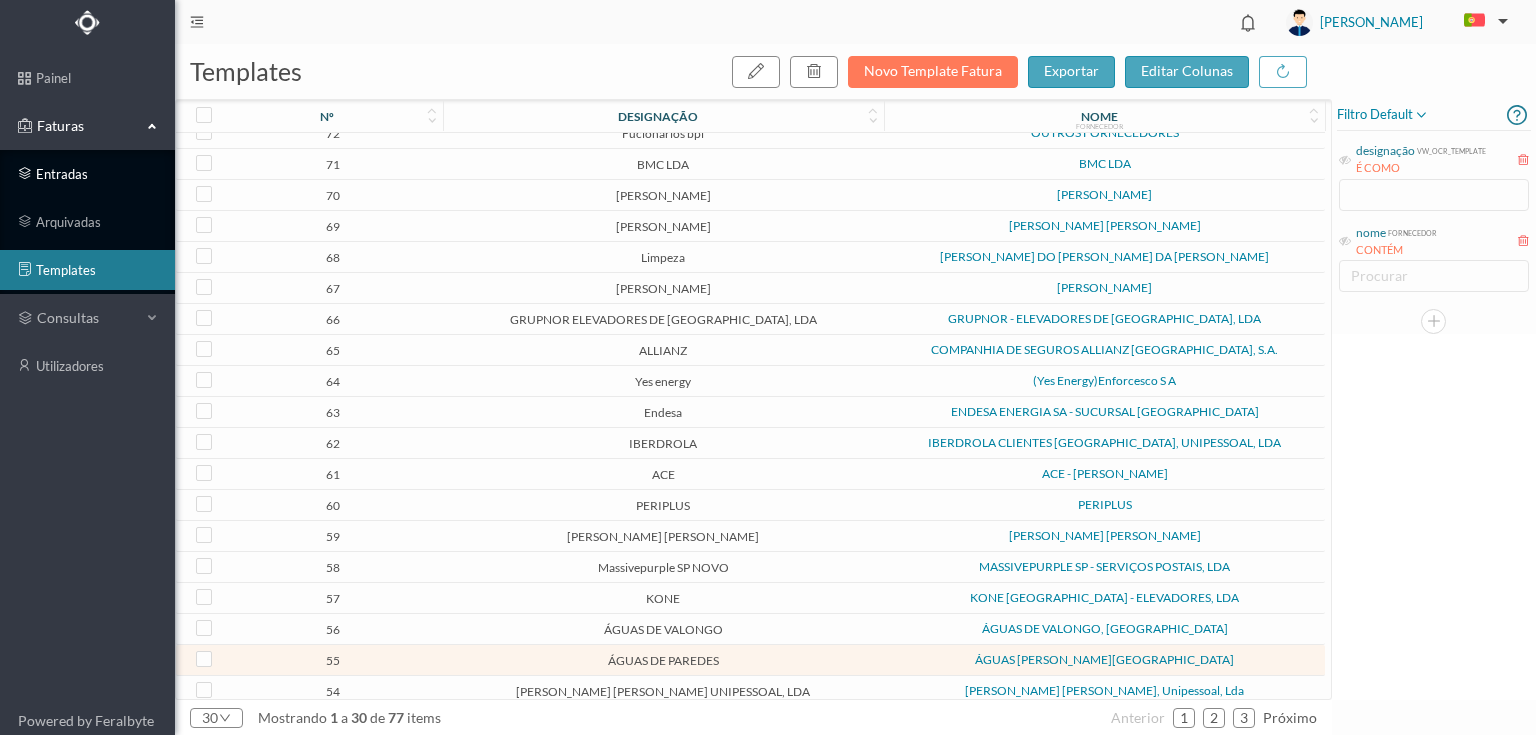 drag, startPoint x: 68, startPoint y: 175, endPoint x: 86, endPoint y: 167, distance: 19.697716 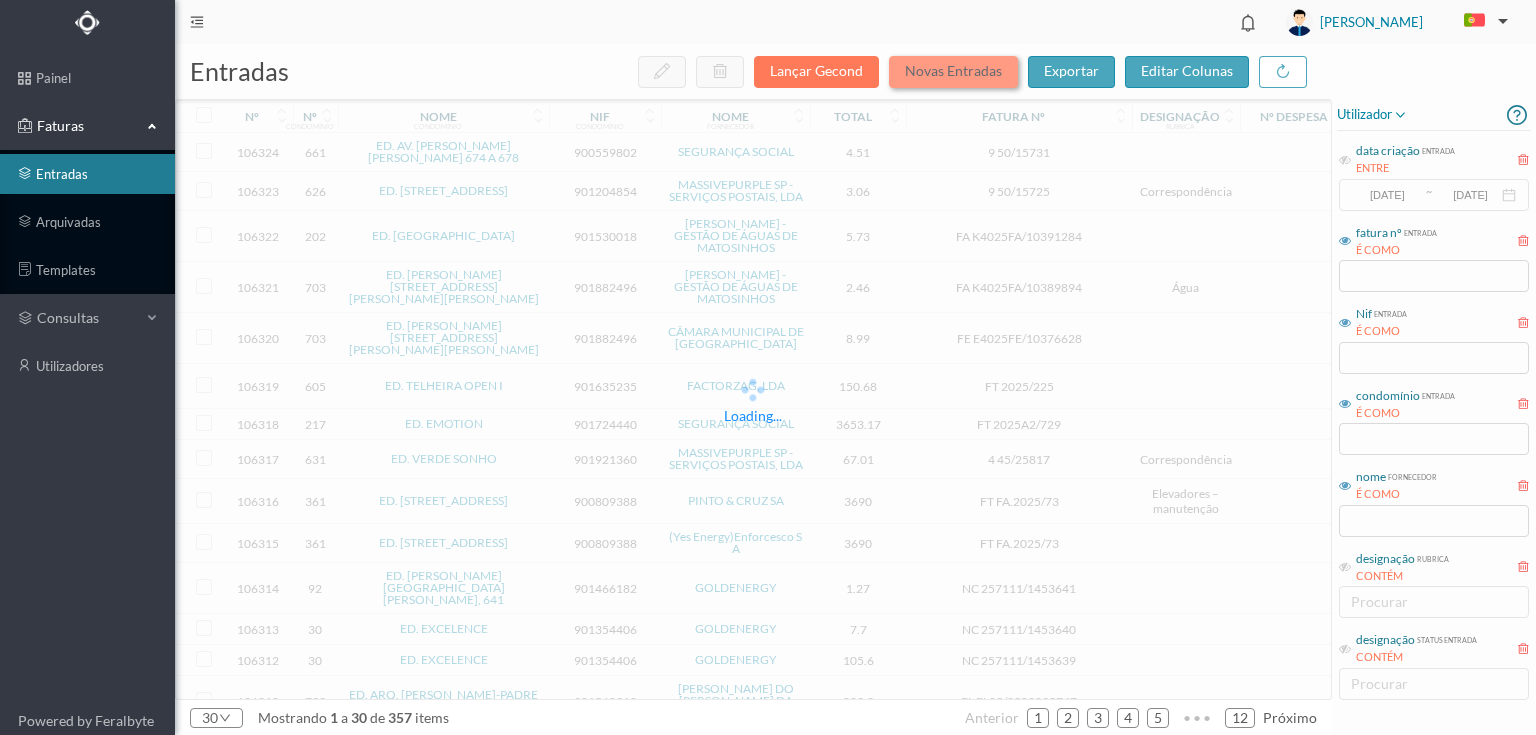 click on "Novas Entradas" at bounding box center [953, 72] 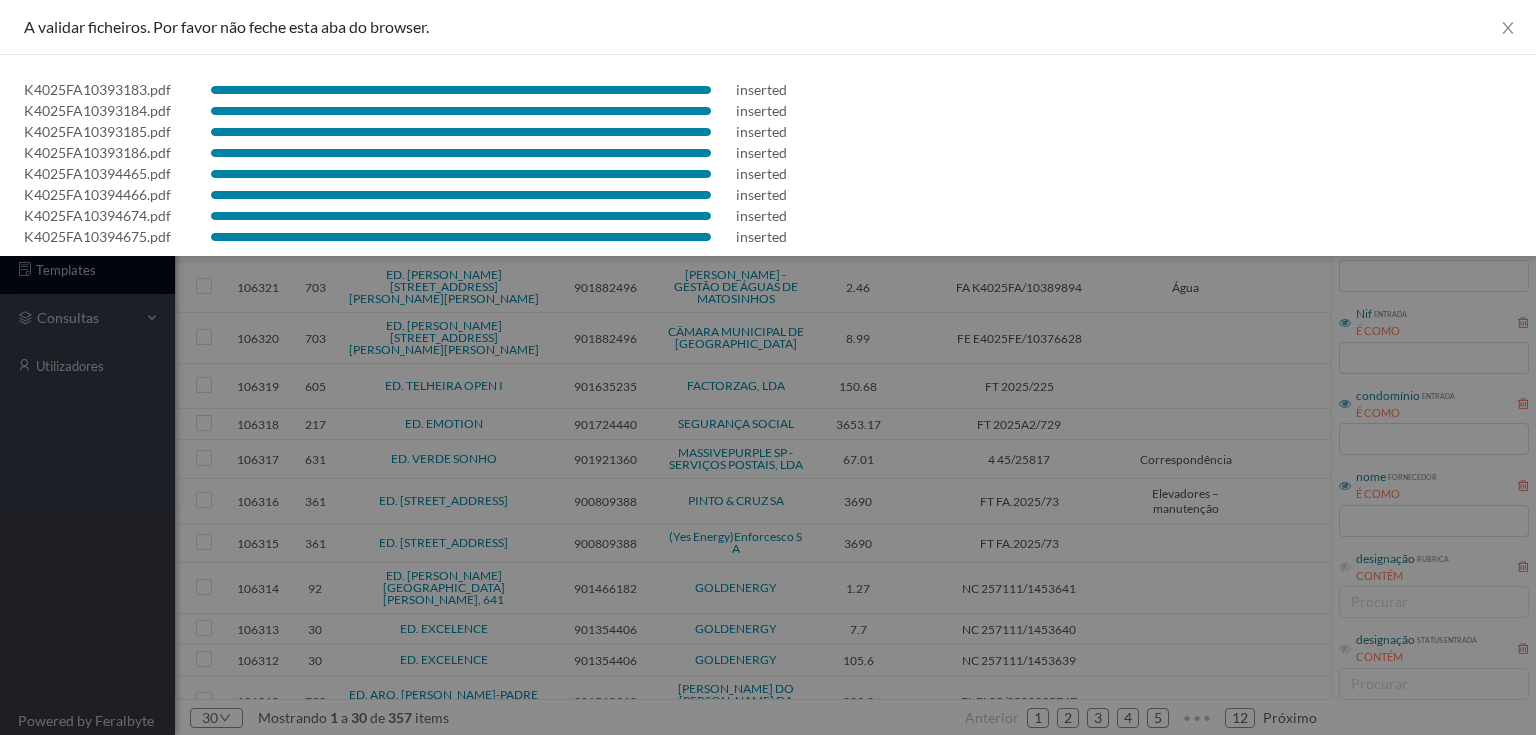 scroll, scrollTop: 15, scrollLeft: 0, axis: vertical 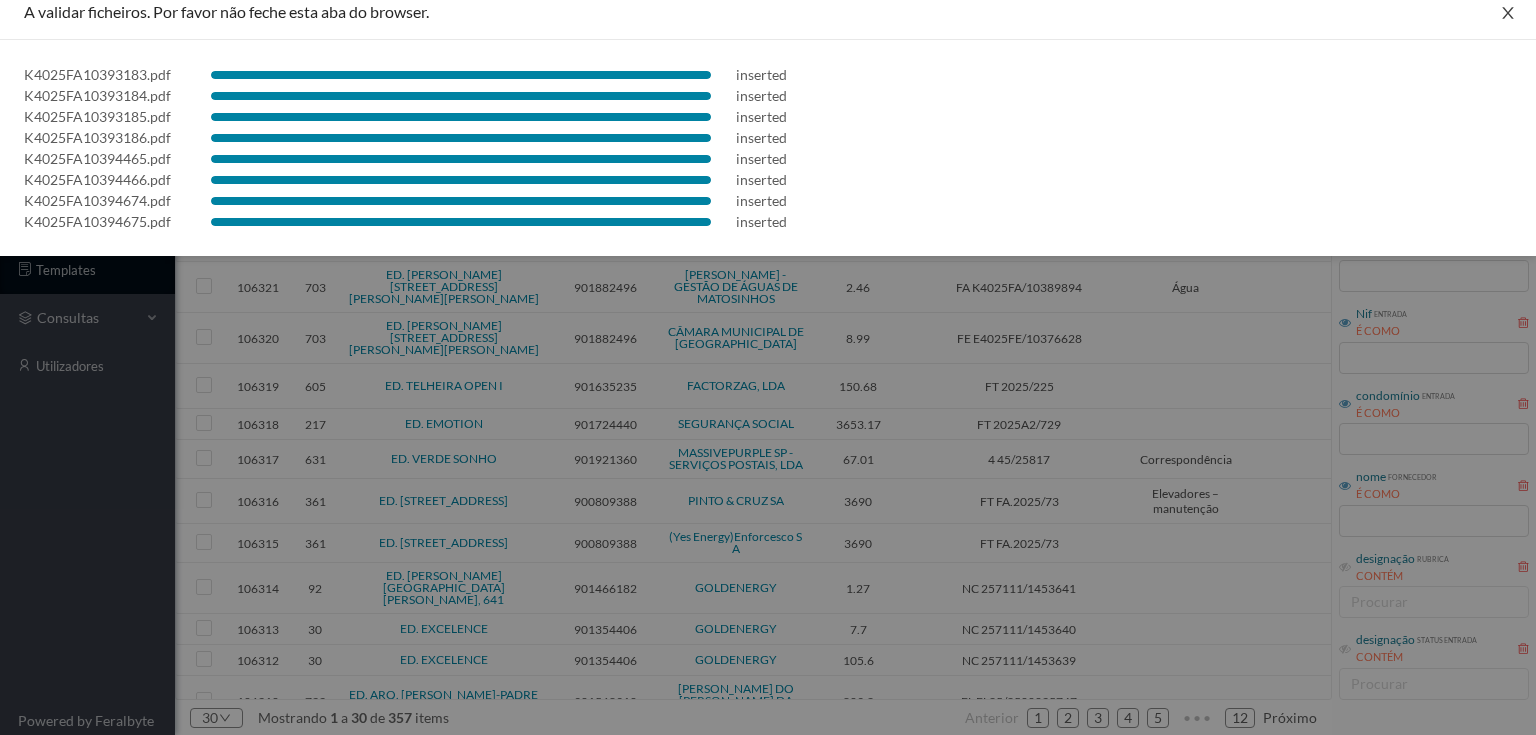 drag, startPoint x: 1504, startPoint y: 12, endPoint x: 1404, endPoint y: 81, distance: 121.49486 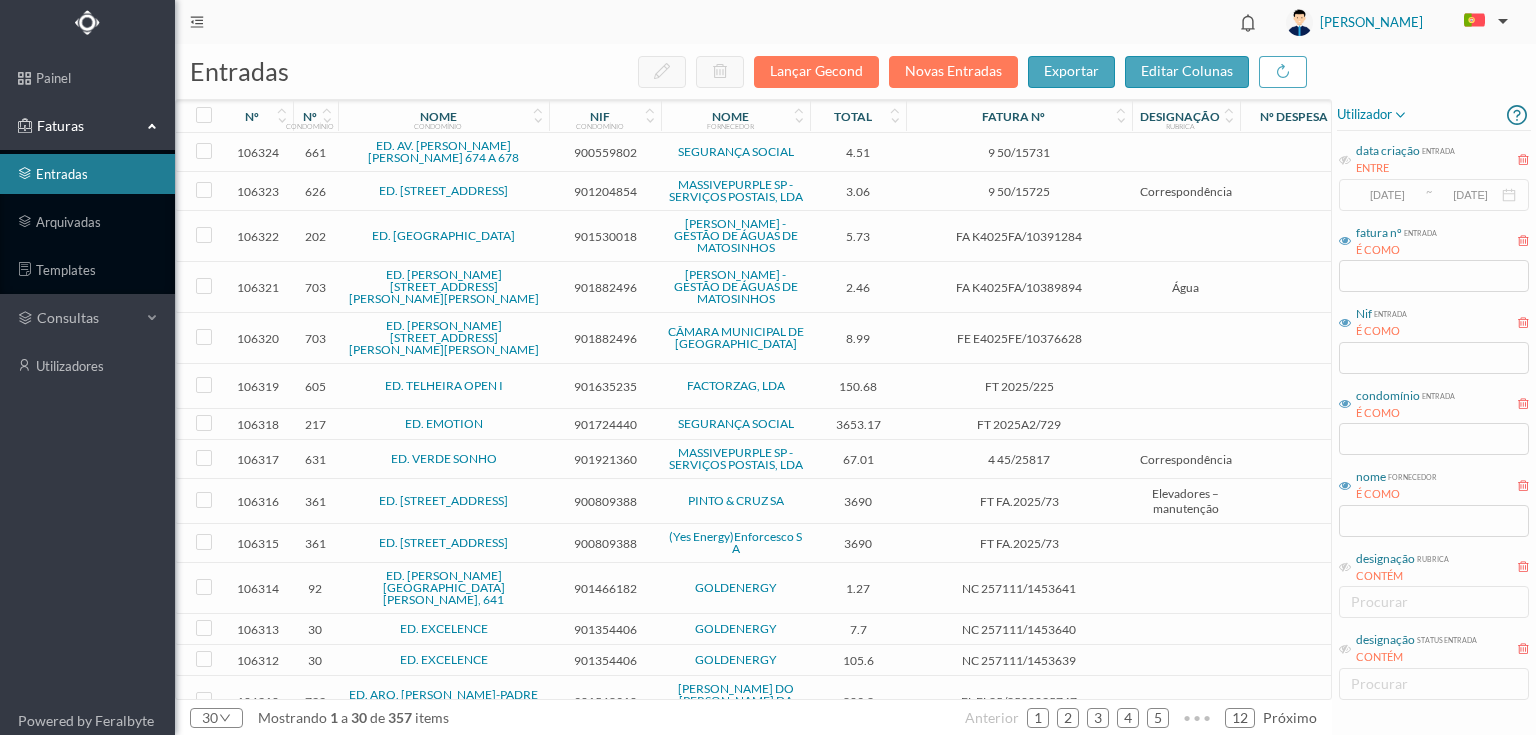 scroll, scrollTop: 0, scrollLeft: 0, axis: both 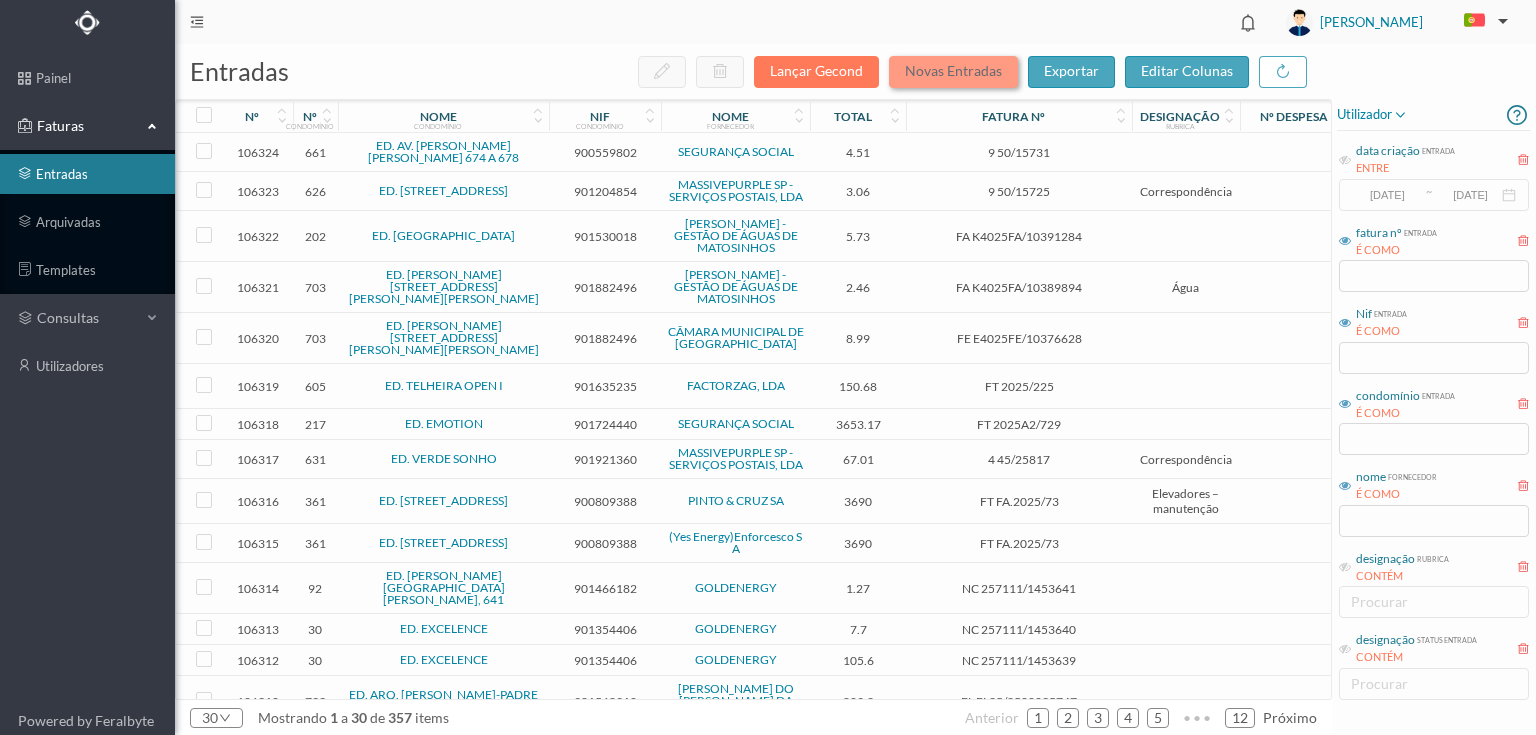 click on "Novas Entradas" at bounding box center (953, 72) 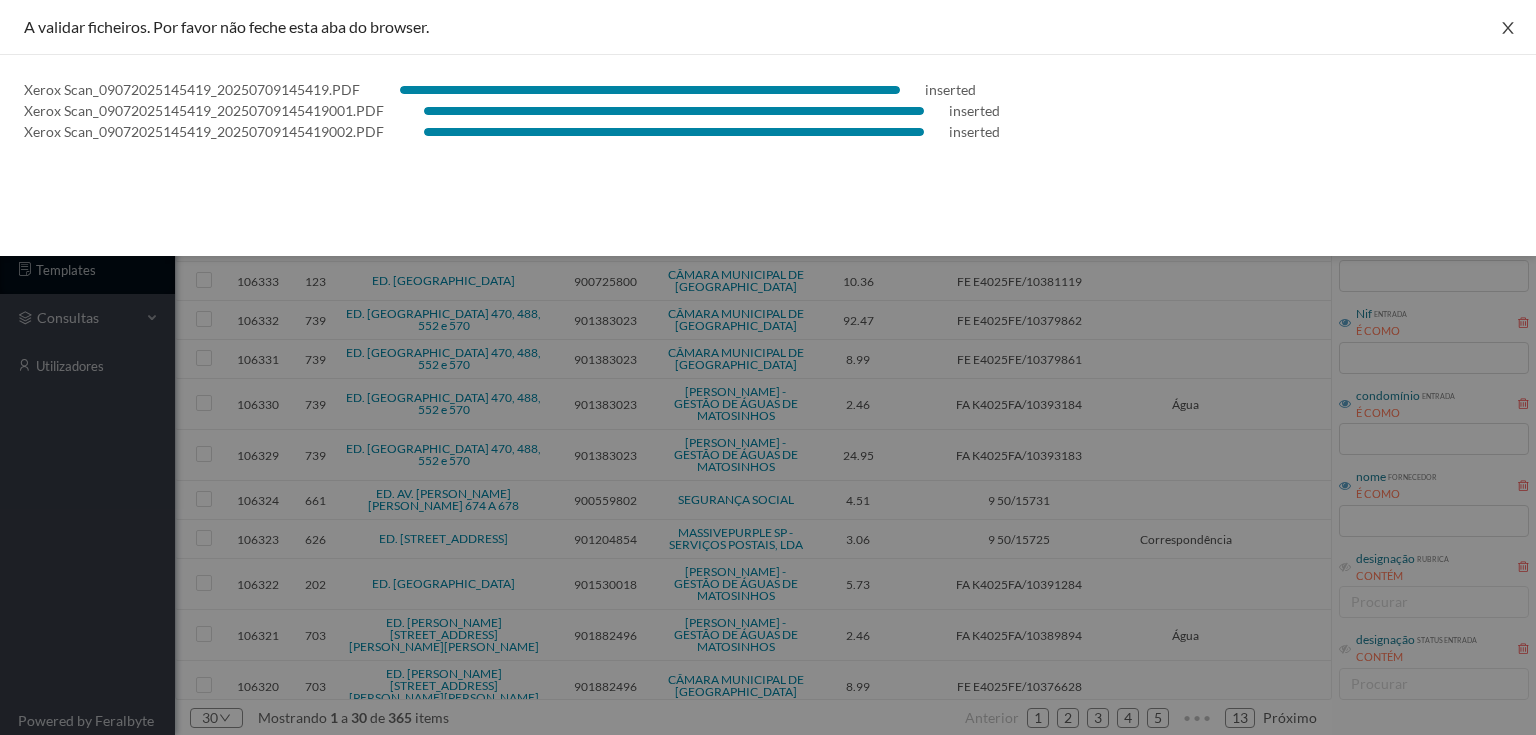 click 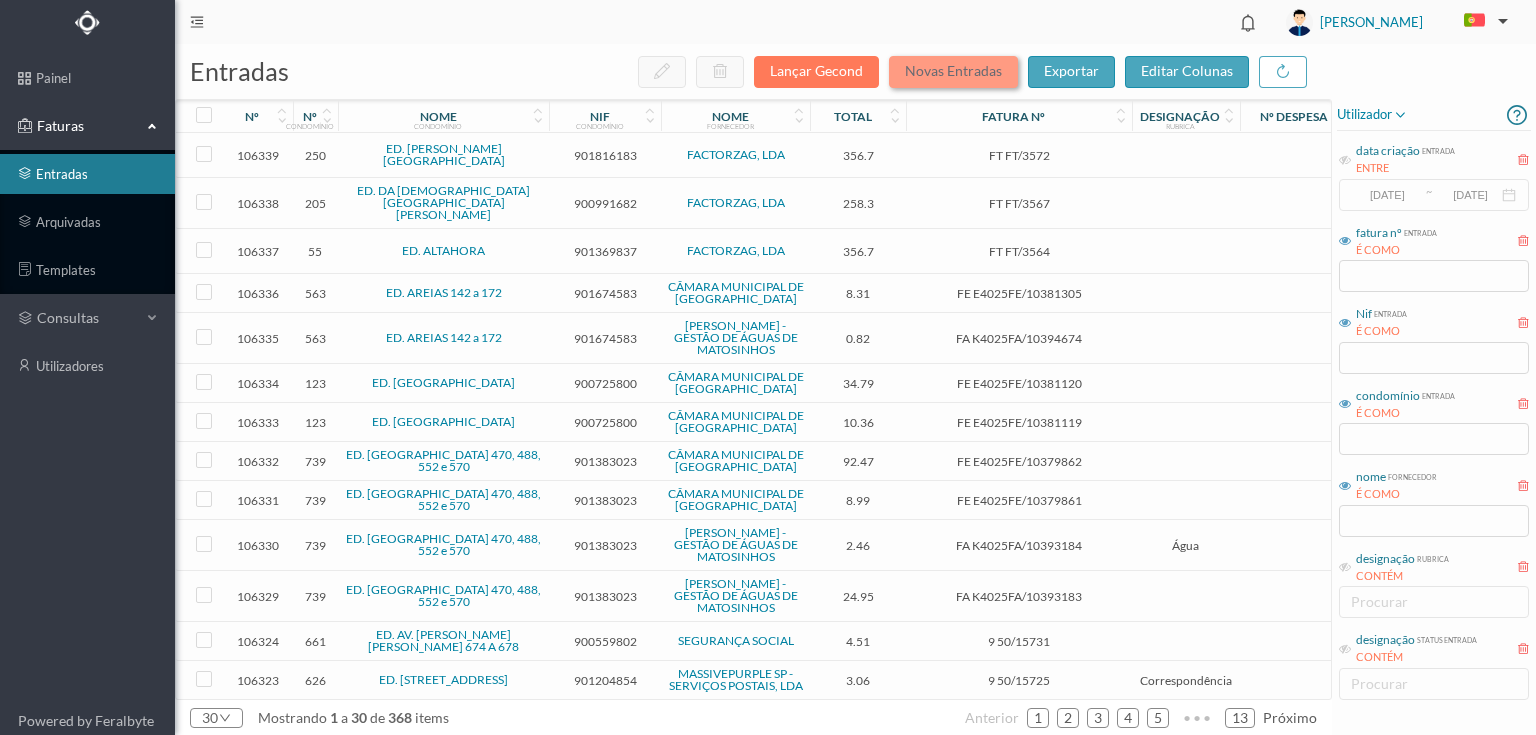click on "Novas Entradas" at bounding box center (953, 72) 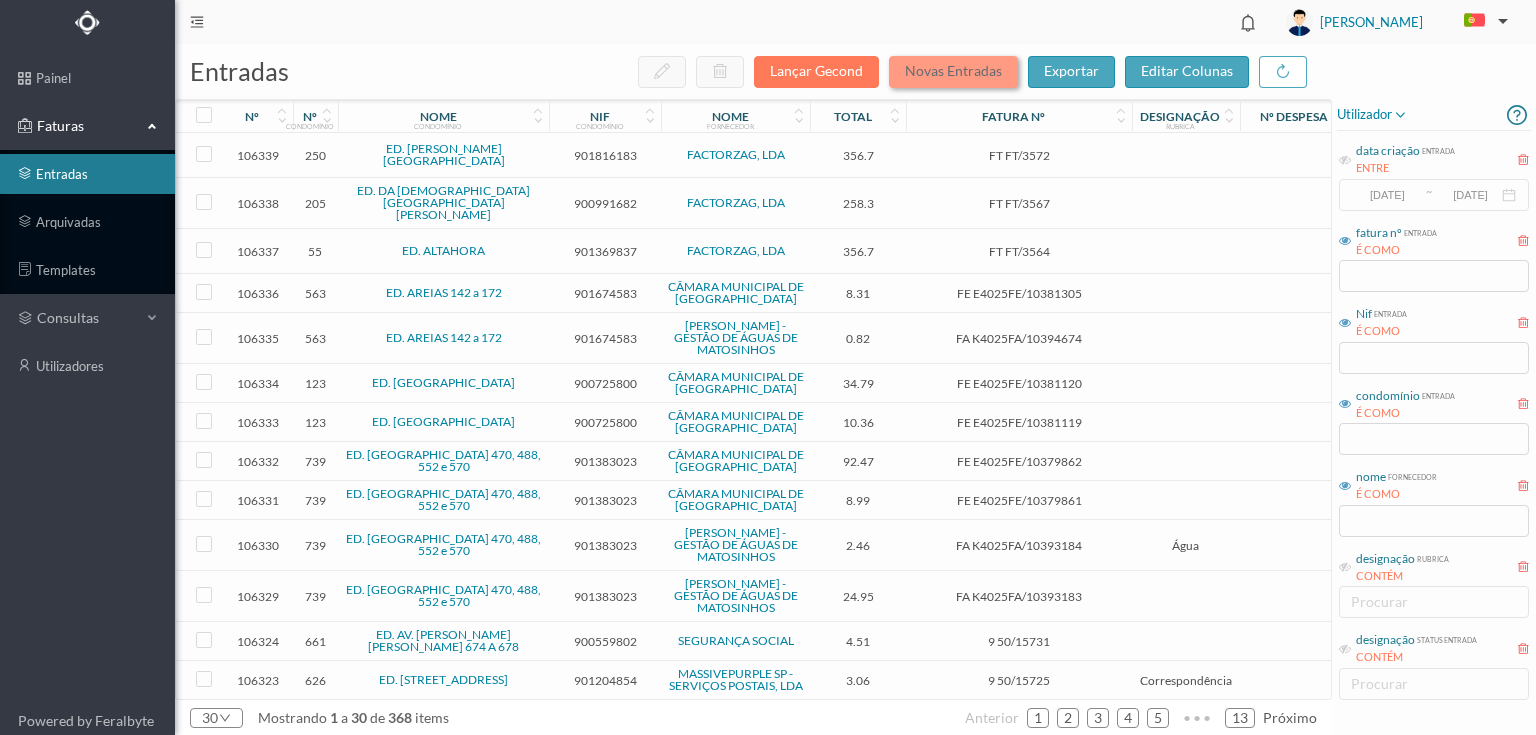click on "Novas Entradas" at bounding box center [953, 72] 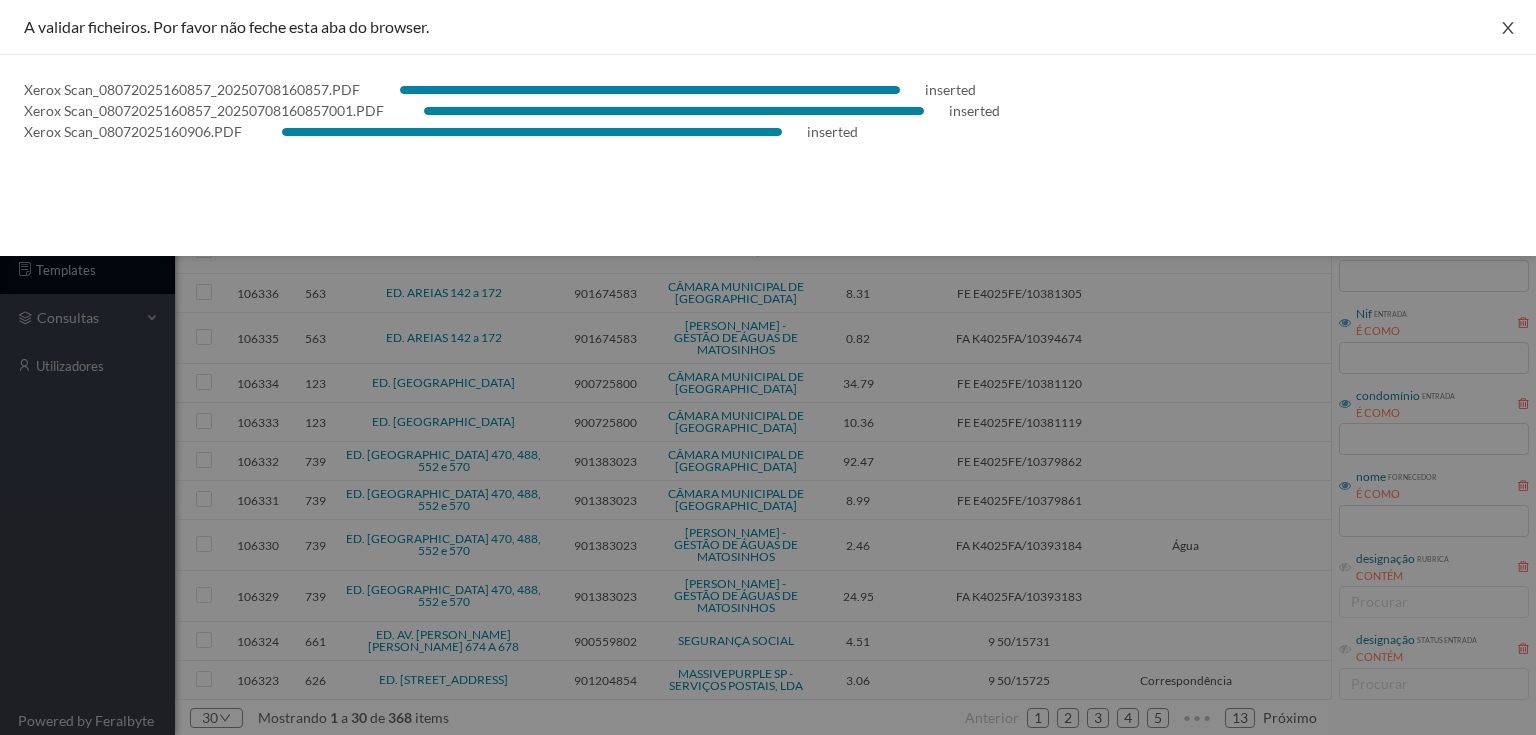 drag, startPoint x: 1512, startPoint y: 25, endPoint x: 1476, endPoint y: 49, distance: 43.266617 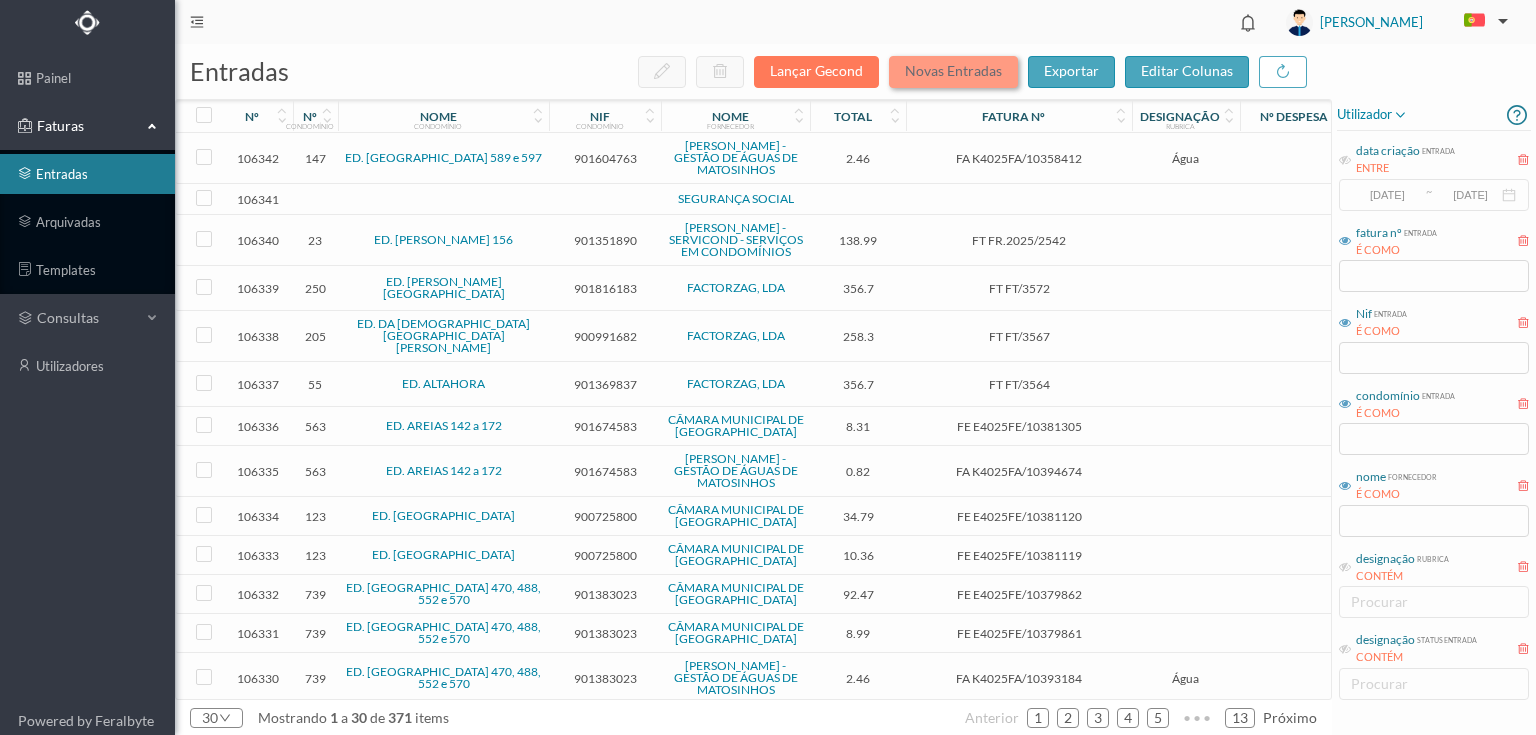 click on "Novas Entradas" at bounding box center [953, 72] 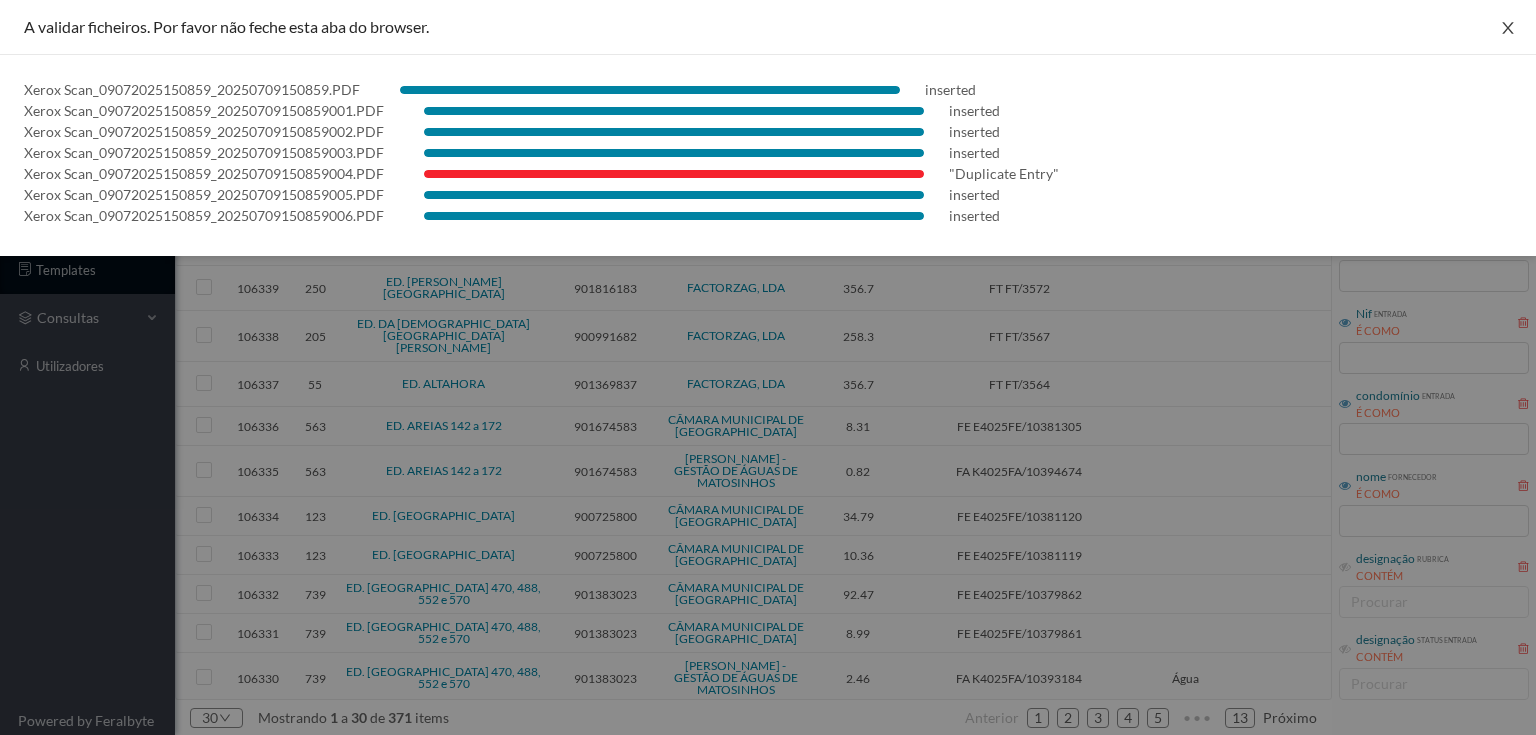 click at bounding box center (1508, 28) 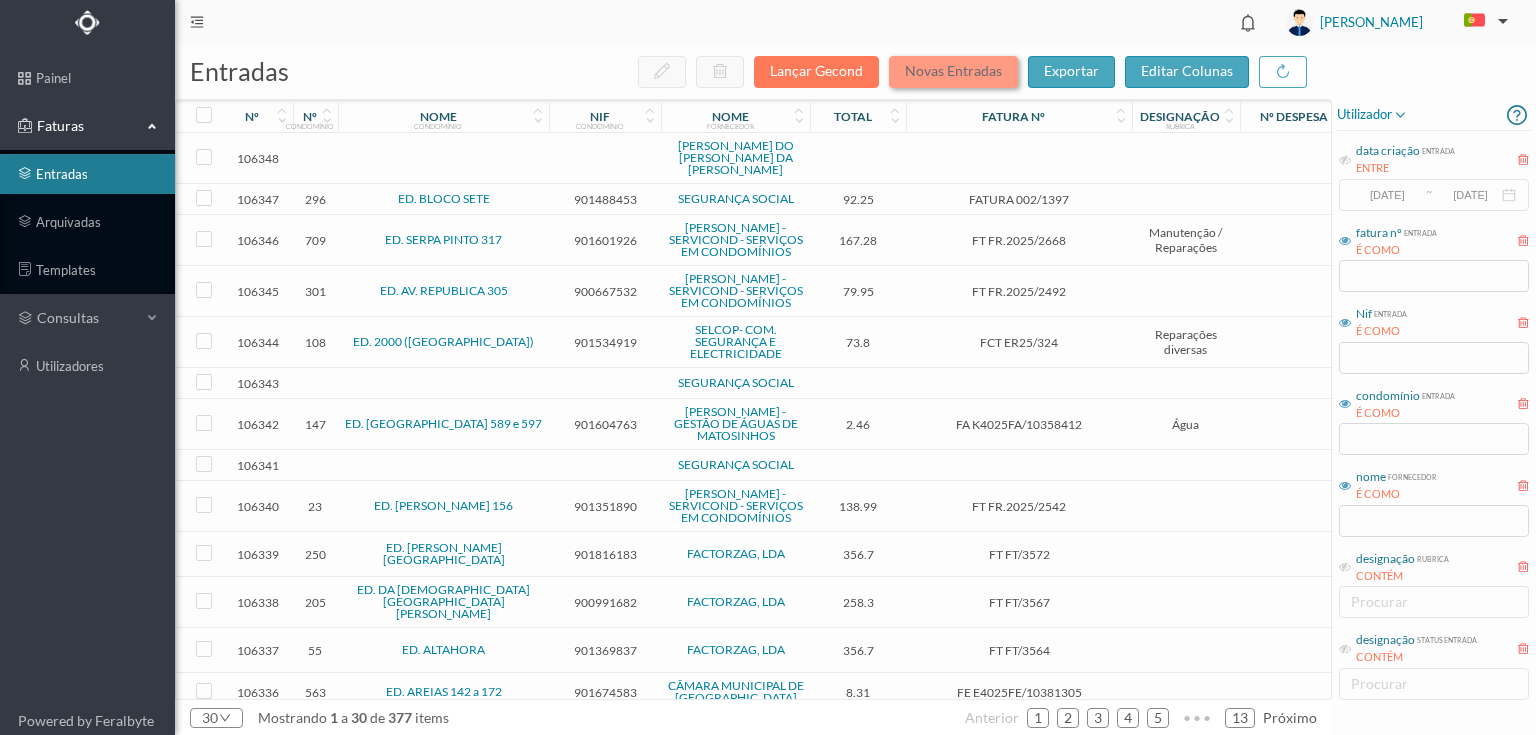 click on "Novas Entradas" at bounding box center (953, 72) 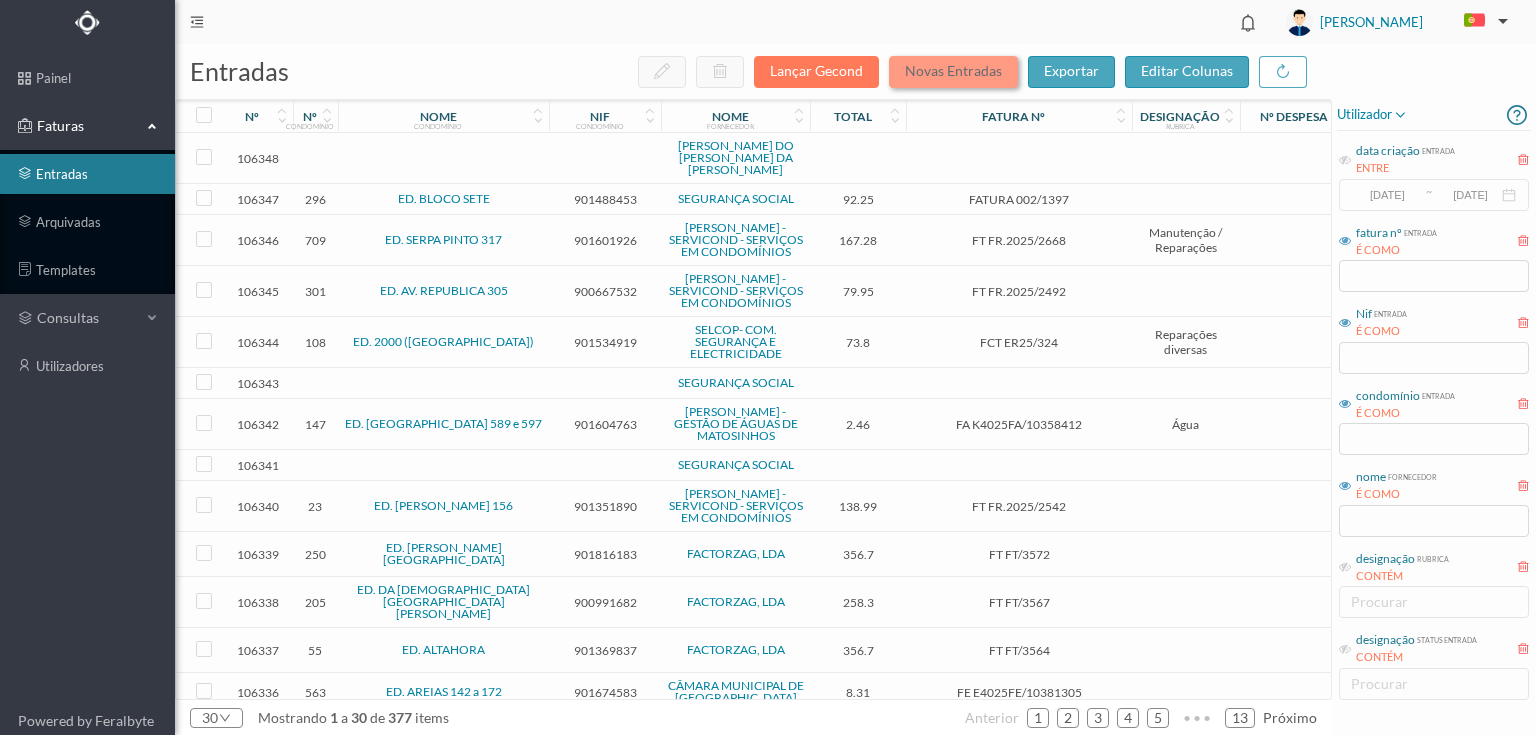 click on "Novas Entradas" at bounding box center (953, 72) 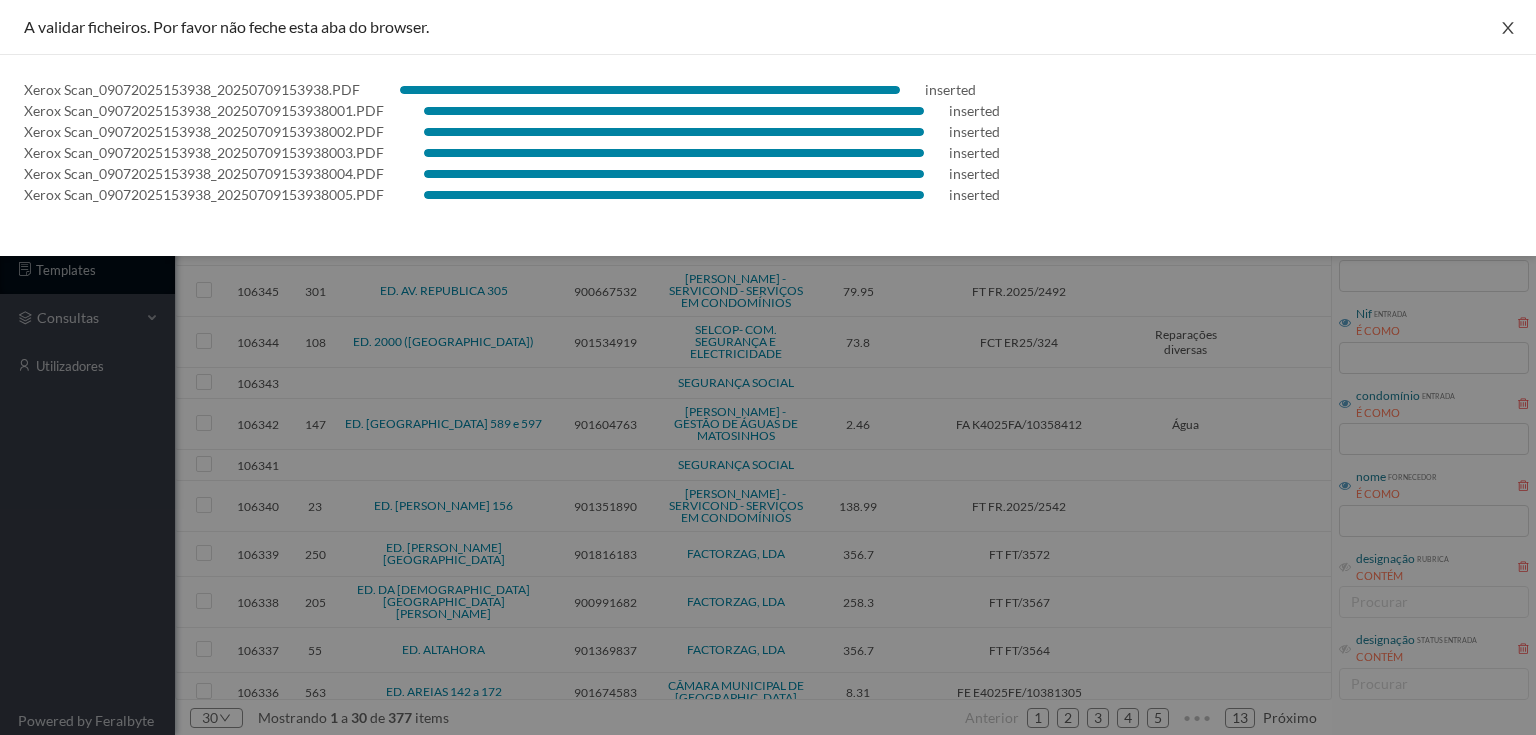 click 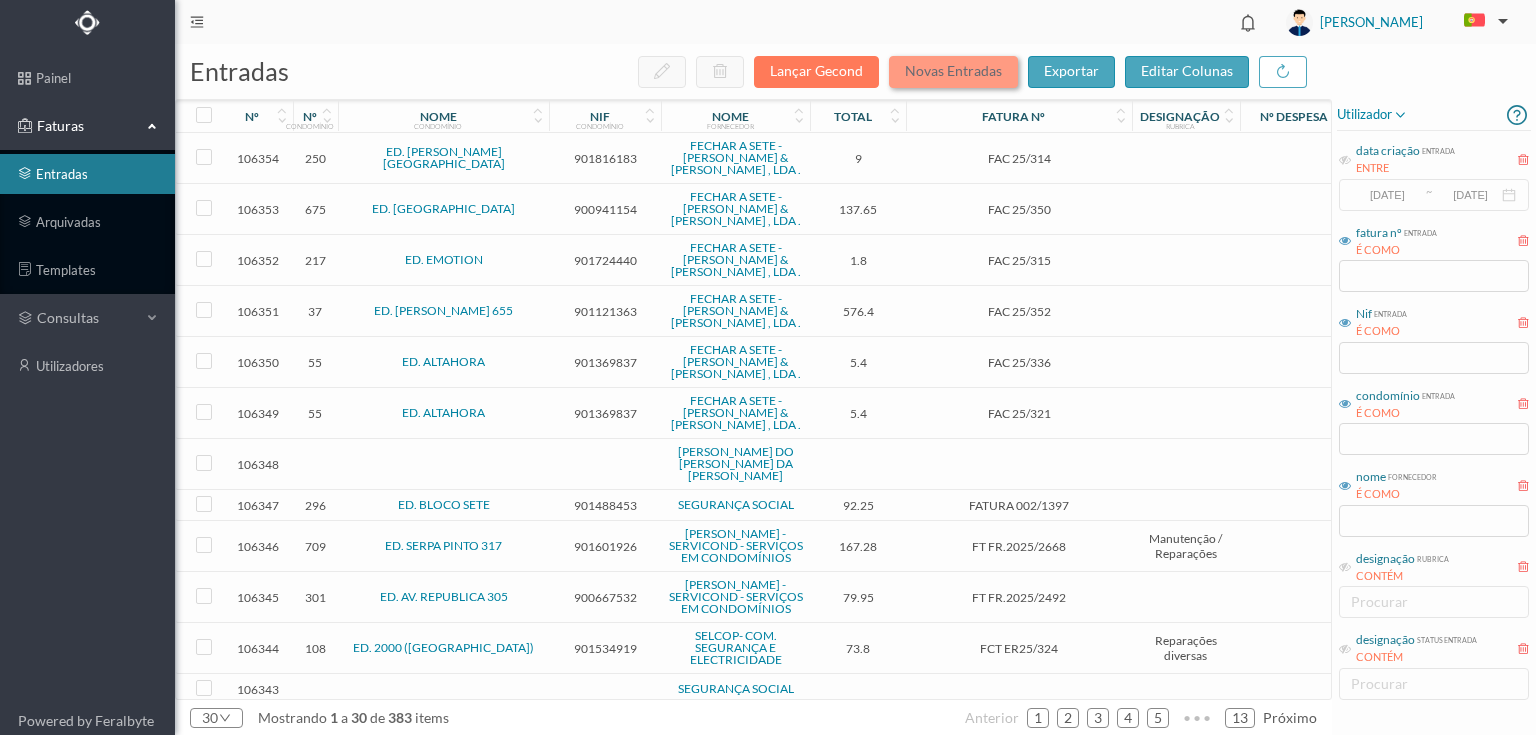 click on "Novas Entradas" at bounding box center (953, 72) 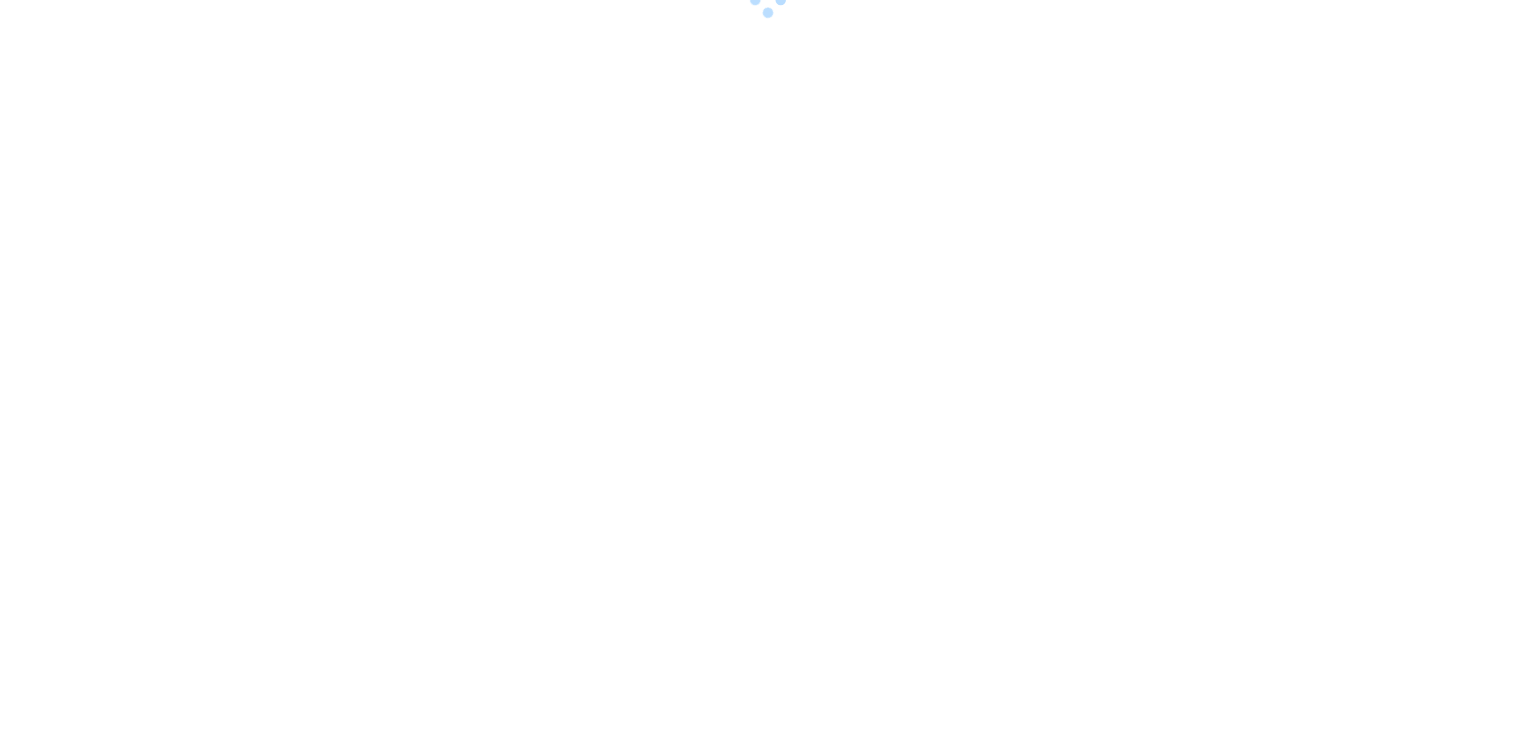 scroll, scrollTop: 0, scrollLeft: 0, axis: both 